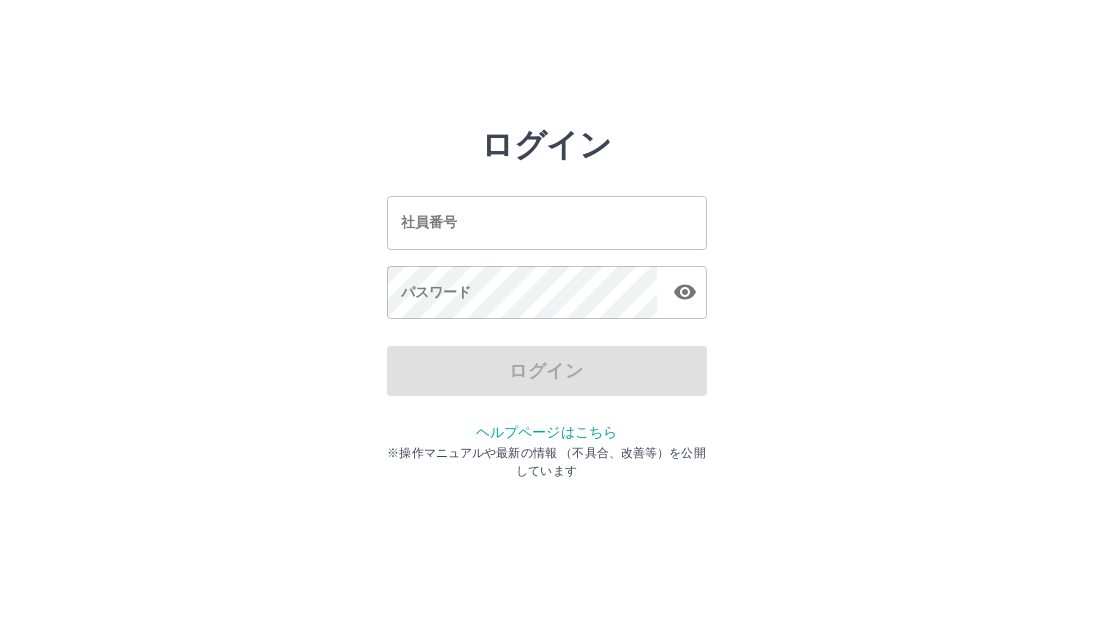 scroll, scrollTop: 0, scrollLeft: 0, axis: both 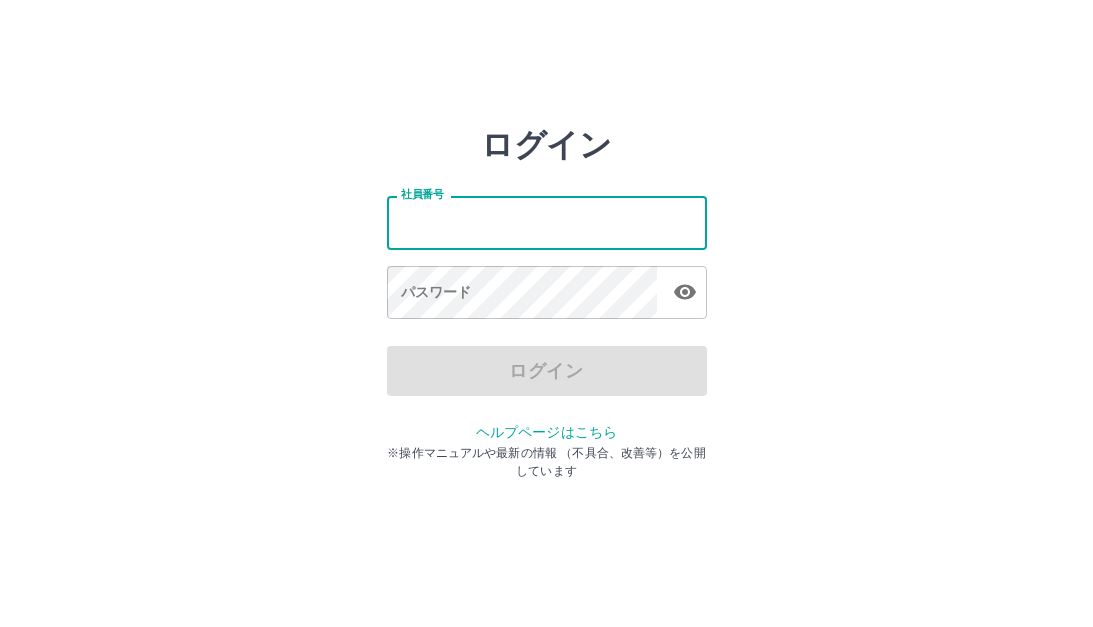 click on "社員番号" at bounding box center [547, 222] 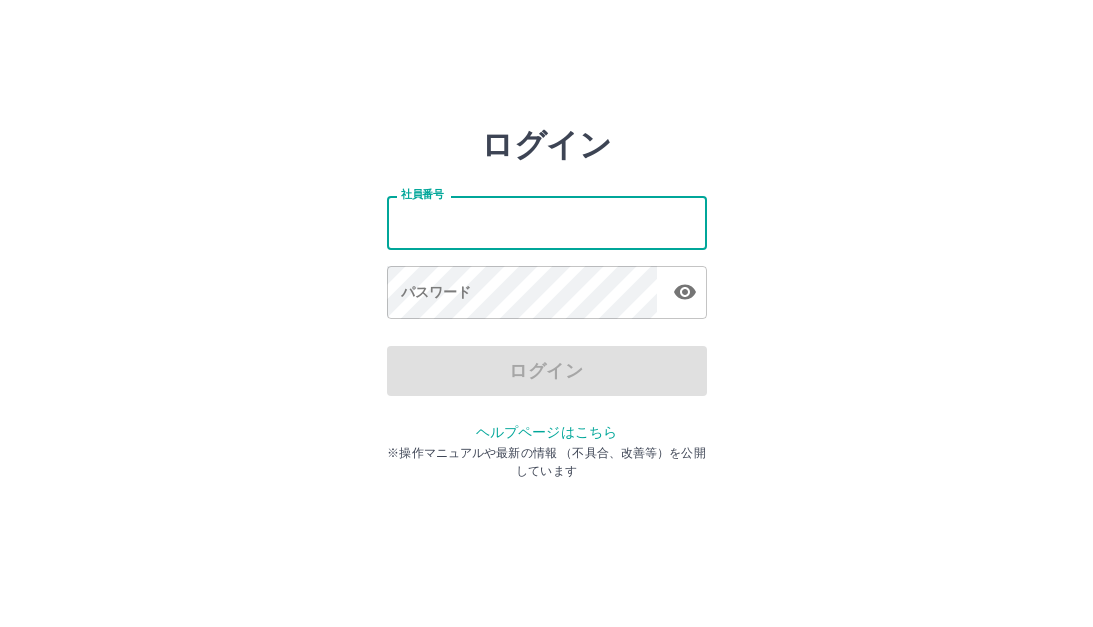 type on "*******" 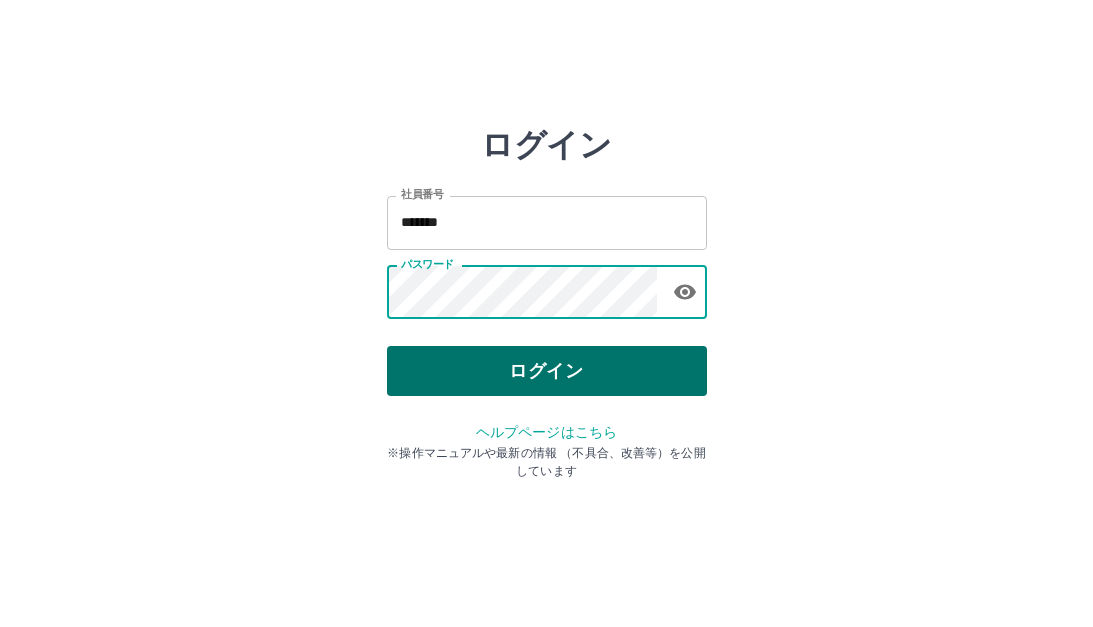 click on "ログイン" at bounding box center (547, 371) 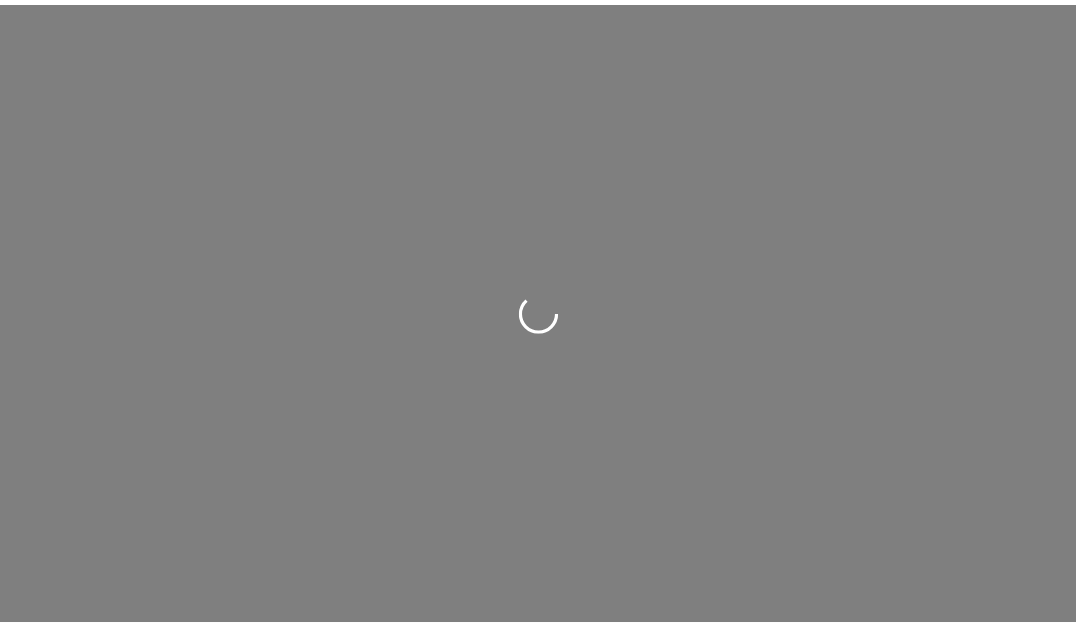 scroll, scrollTop: 0, scrollLeft: 0, axis: both 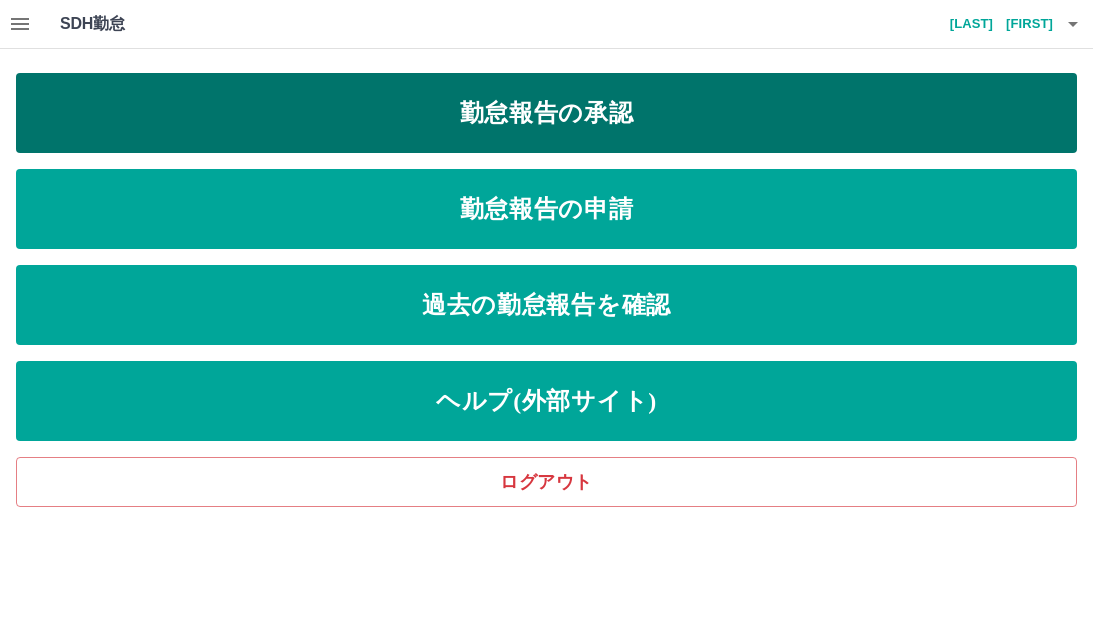 click on "勤怠報告の承認" at bounding box center (546, 113) 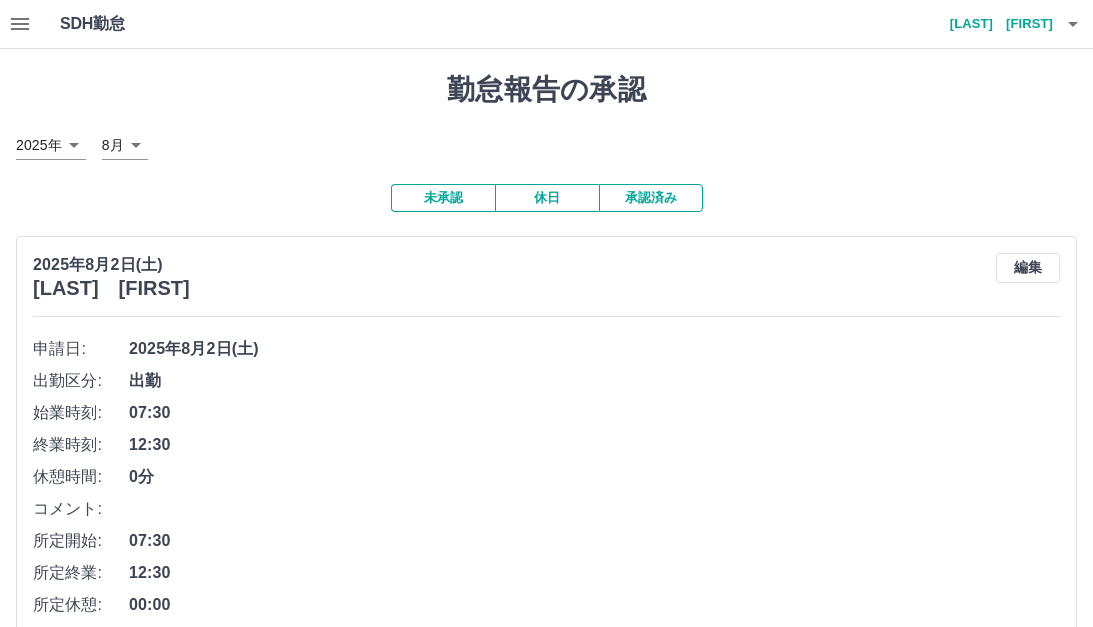 click on "SDH勤怠 山郷　美由紀 勤怠報告の承認 2025年 **** 8月 * 未承認 休日 承認済み 2025年8月2日(土) 坂野　尚子 編集 申請日: 2025年8月2日(土) 出勤区分: 出勤 始業時刻: 07:30 終業時刻: 12:30 休憩時間: 0分 コメント: 所定開始: 07:30 所定終業: 12:30 所定休憩: 00:00 所定内: 5時間0分 所定外: 0分 承認する 2025年8月2日(土) 逸見　ミツエ 編集 申請日: 2025年8月2日(土) 出勤区分: 出勤 始業時刻: 07:30 終業時刻: 12:30 休憩時間: 0分 コメント: 長期休みシフト  所定開始: 07:30 所定終業: 12:30 所定休憩: 00:00 所定内: 5時間0分 所定外: 0分 承認する 2025年8月1日(金) 山郷　美由紀 編集 申請日: 2025年8月1日(金) 出勤区分: 出勤 始業時刻: 07:30 終業時刻: 13:30 休憩時間: 0分 コメント: 長期休みシフト 13:00~事務作業 所定開始: 07:30 所定終業: 13:30 所定休憩: 00:00 所定内: 6時間0分 所定外: 0分 承認する 編集" at bounding box center [546, 2899] 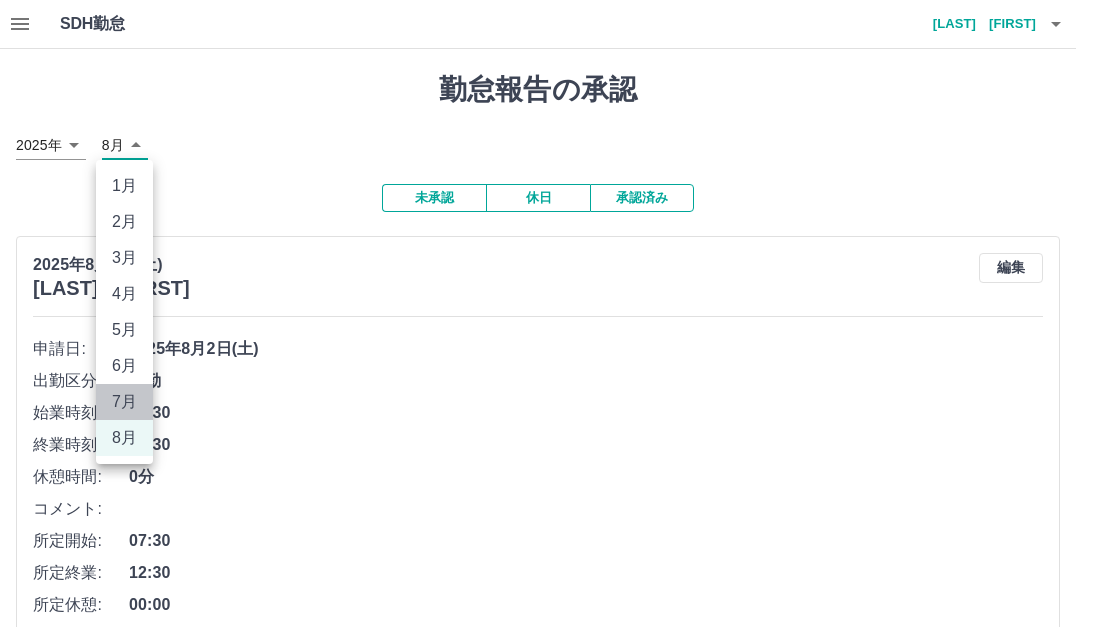 click on "7月" at bounding box center [124, 402] 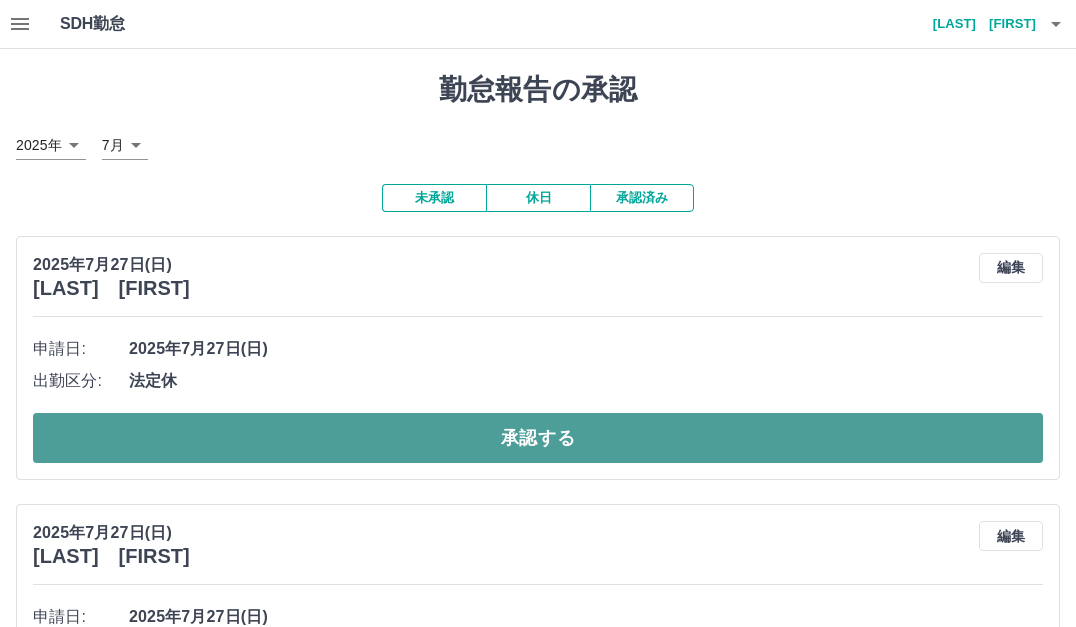 click on "承認する" at bounding box center [538, 438] 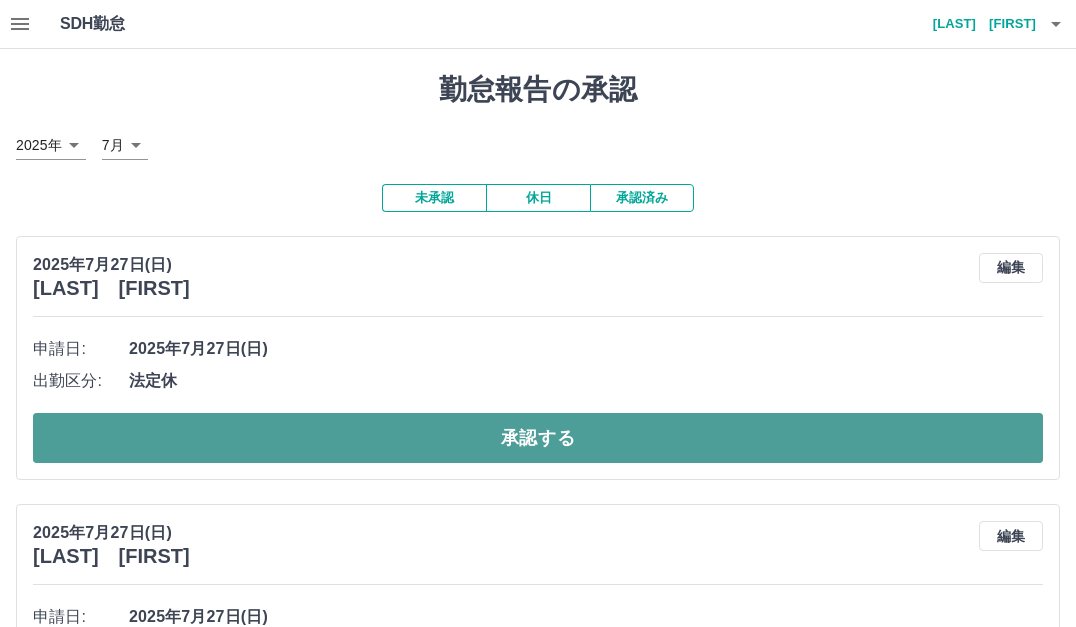 click on "承認する" at bounding box center [538, 438] 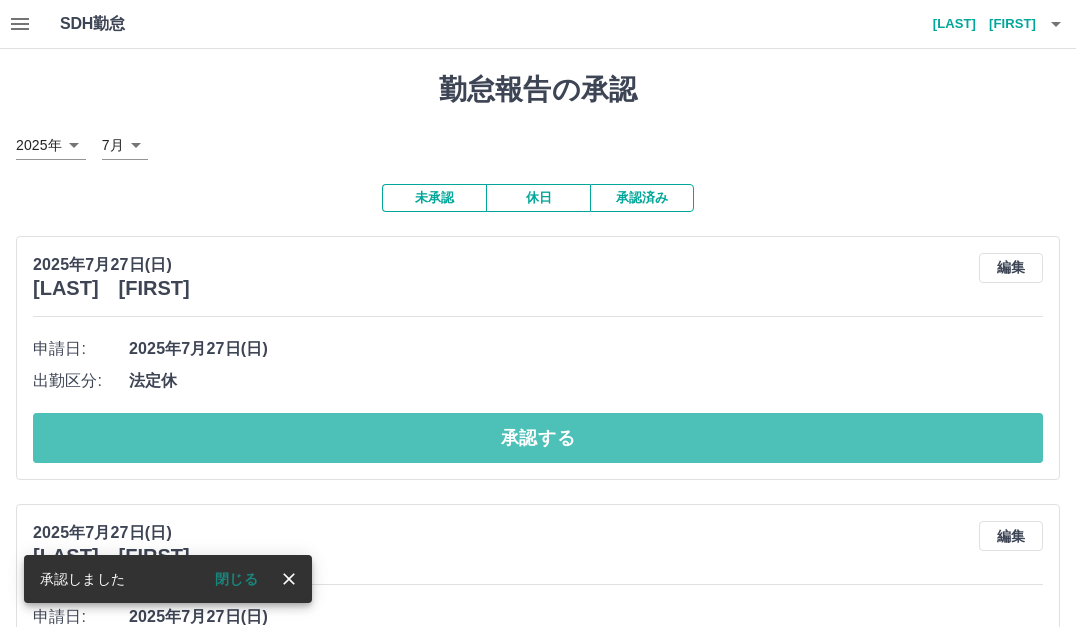 click on "承認する" at bounding box center (538, 438) 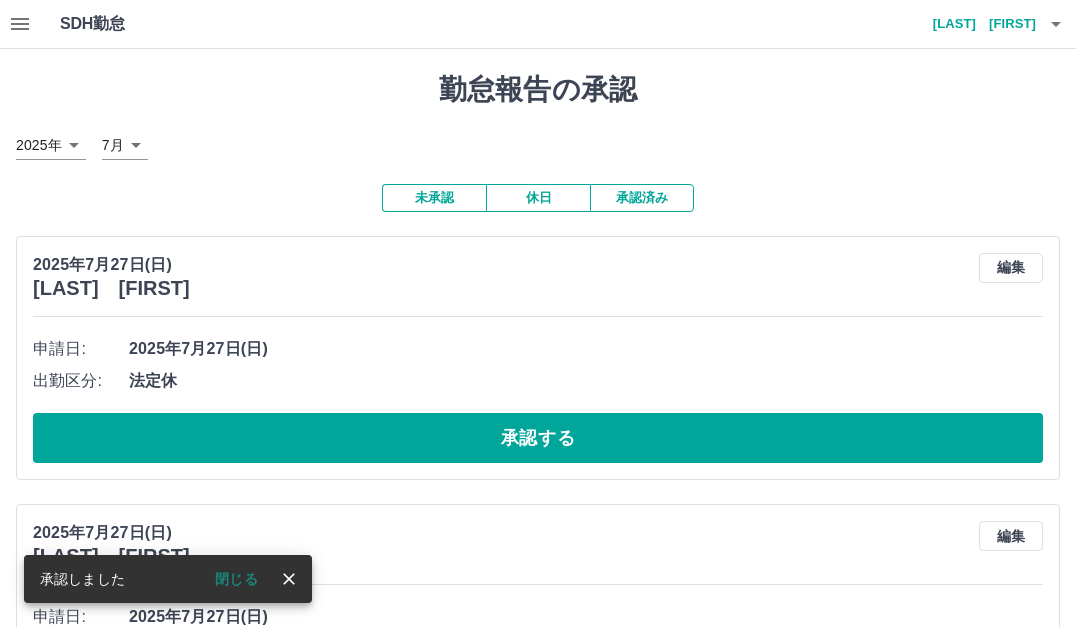 click on "承認する" at bounding box center (538, 438) 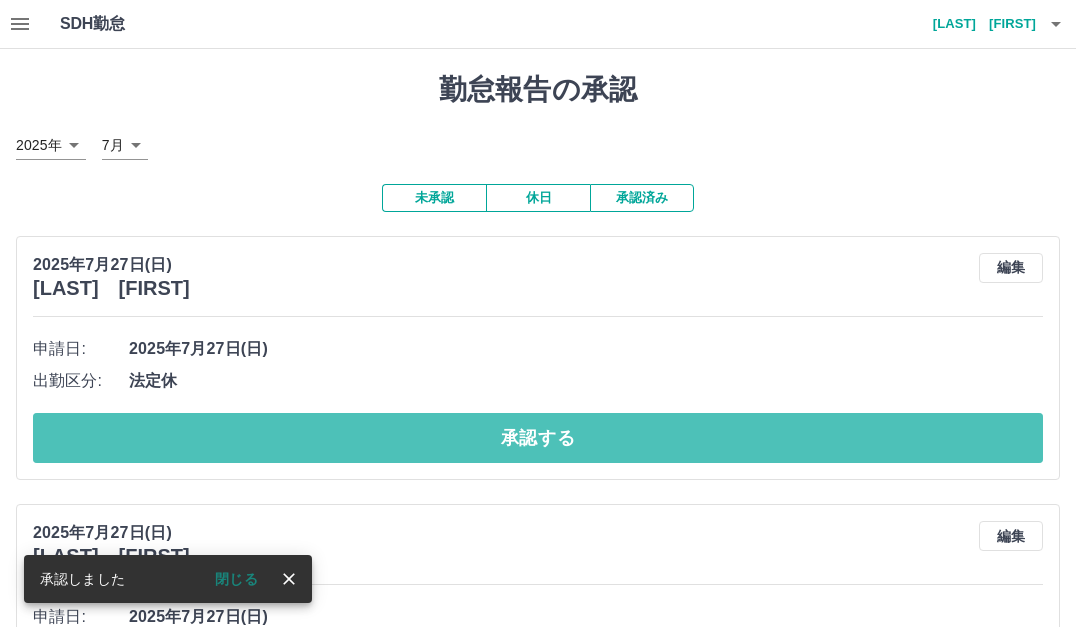click on "承認する" at bounding box center [538, 438] 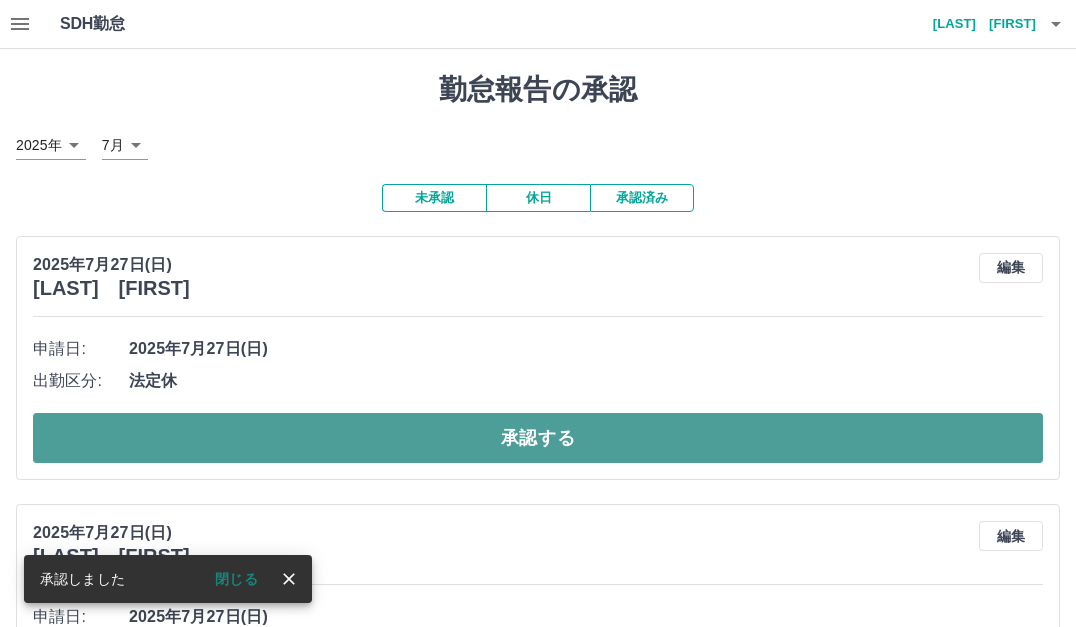 click on "承認する" at bounding box center [538, 438] 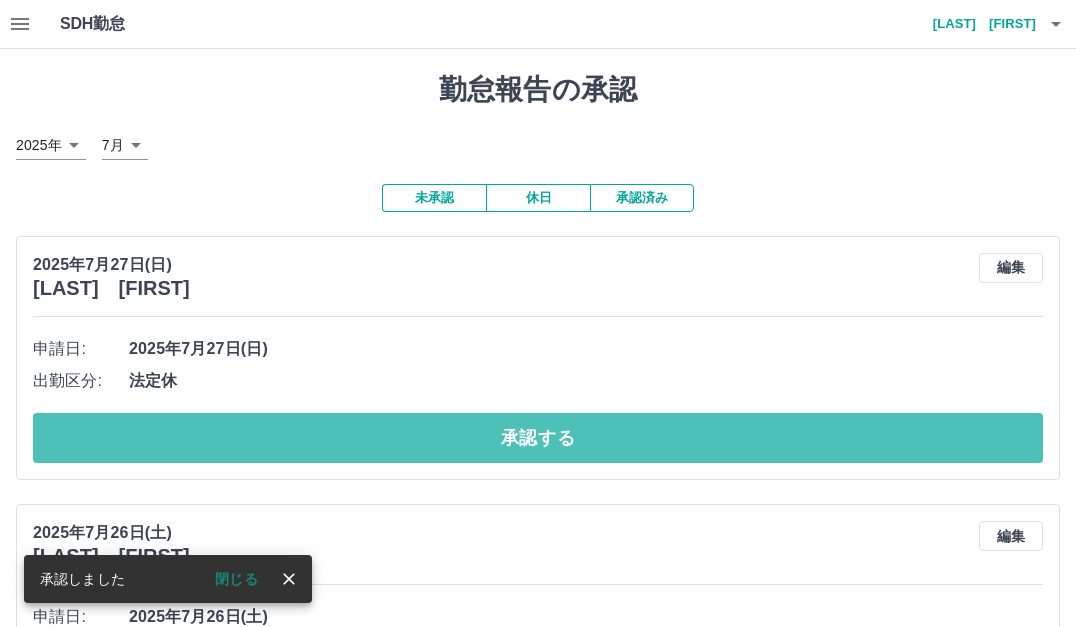 click on "承認する" at bounding box center [538, 438] 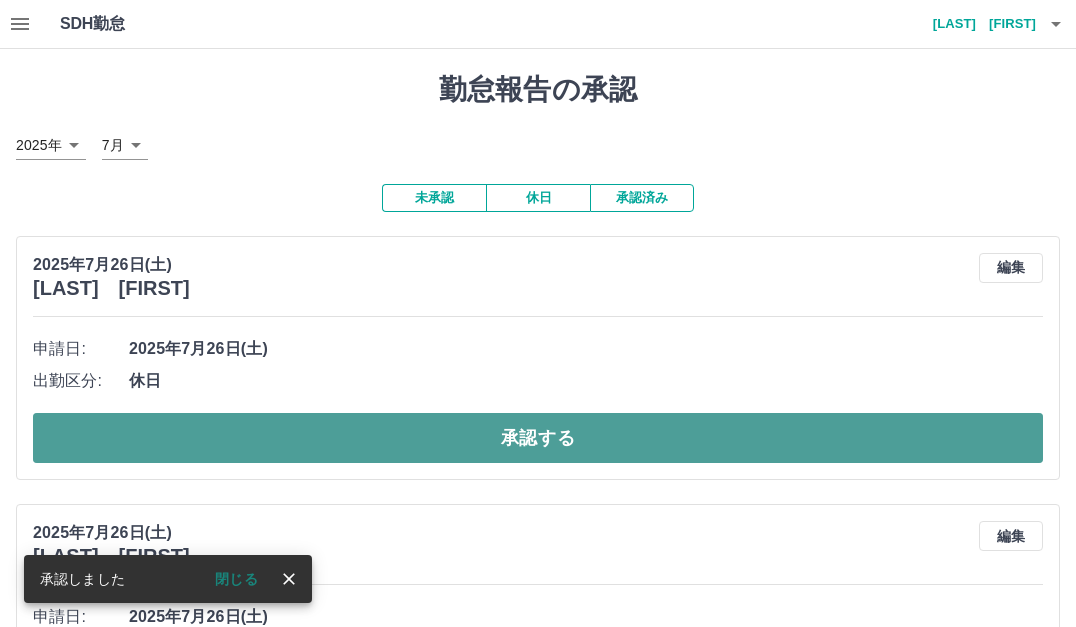click on "承認する" at bounding box center (538, 438) 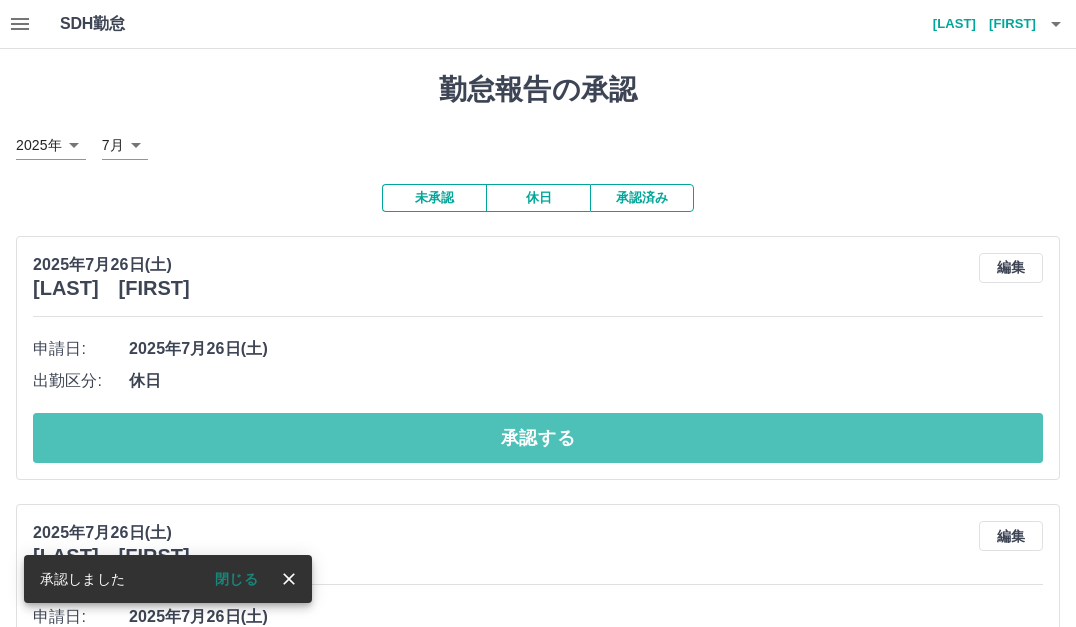 click on "承認する" at bounding box center [538, 438] 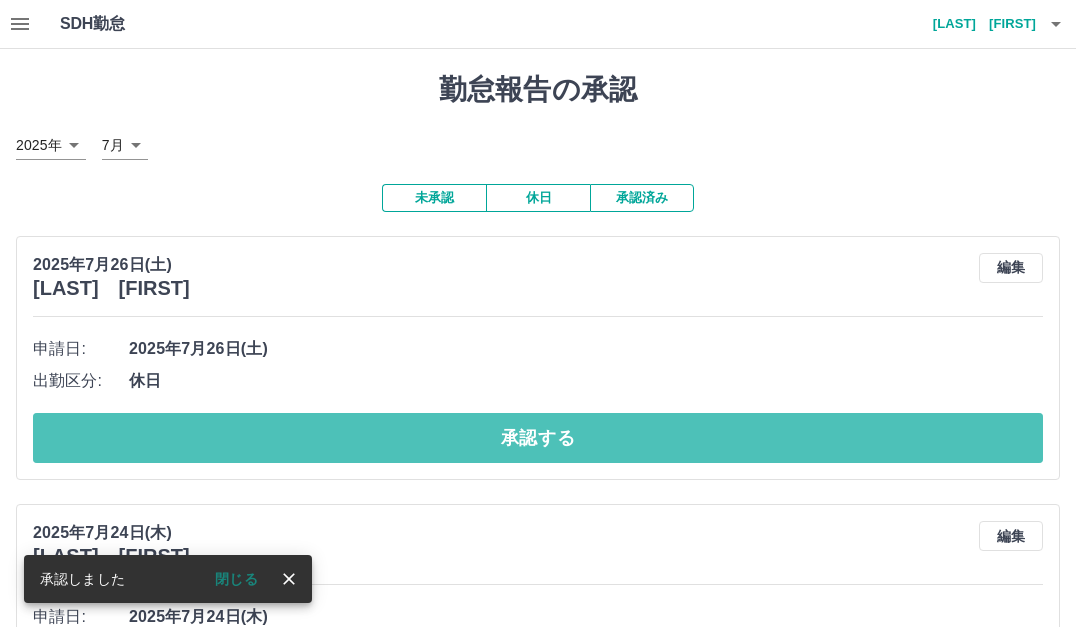 click on "承認する" at bounding box center (538, 438) 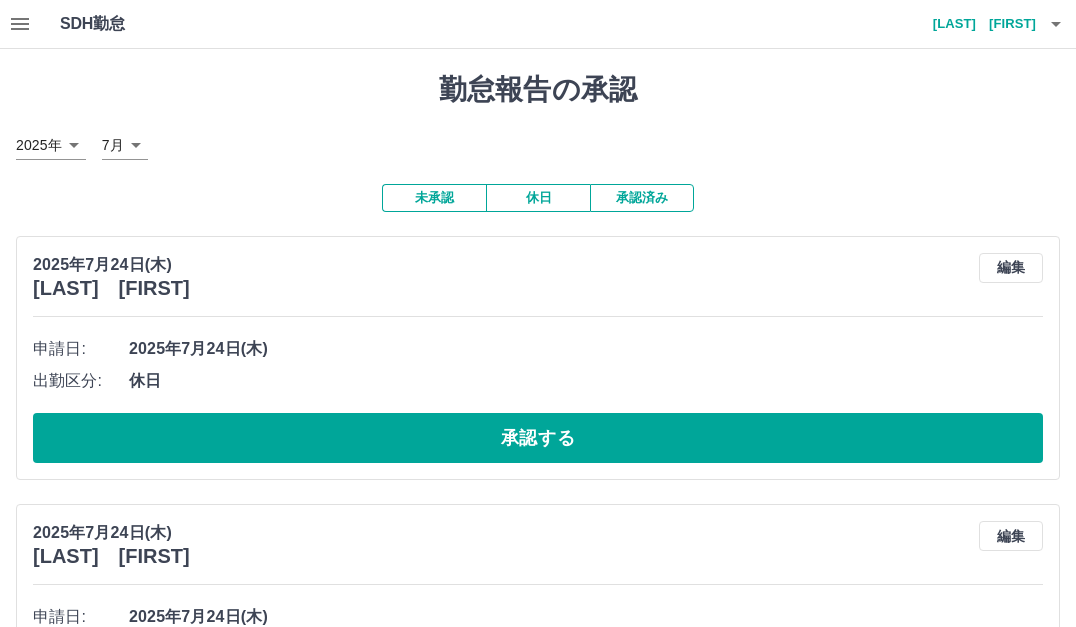 click on "承認する" at bounding box center [538, 438] 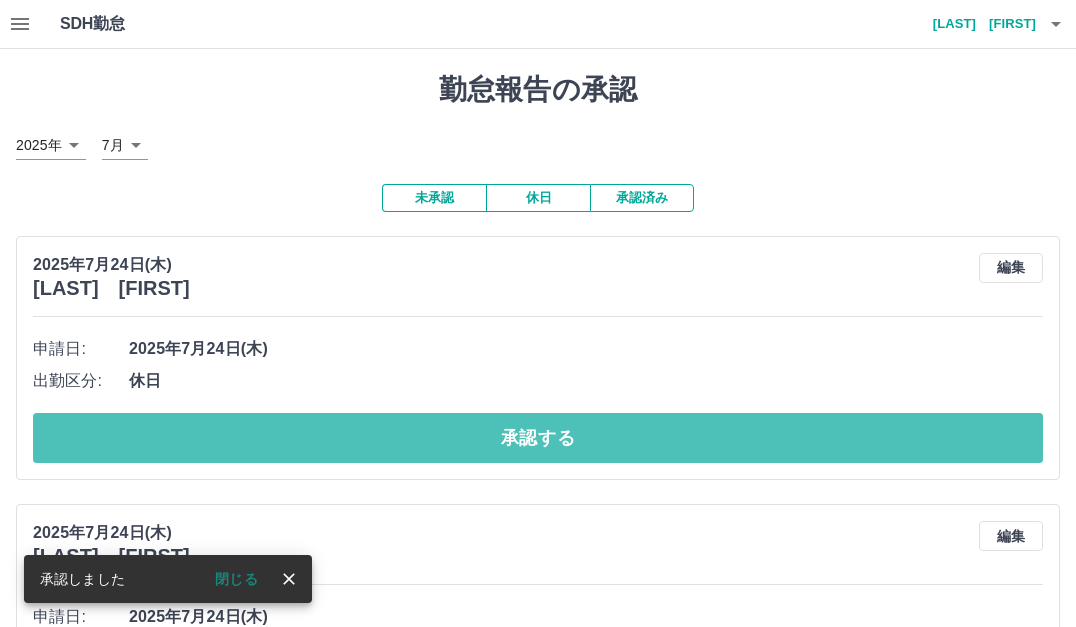 click on "承認する" at bounding box center (538, 438) 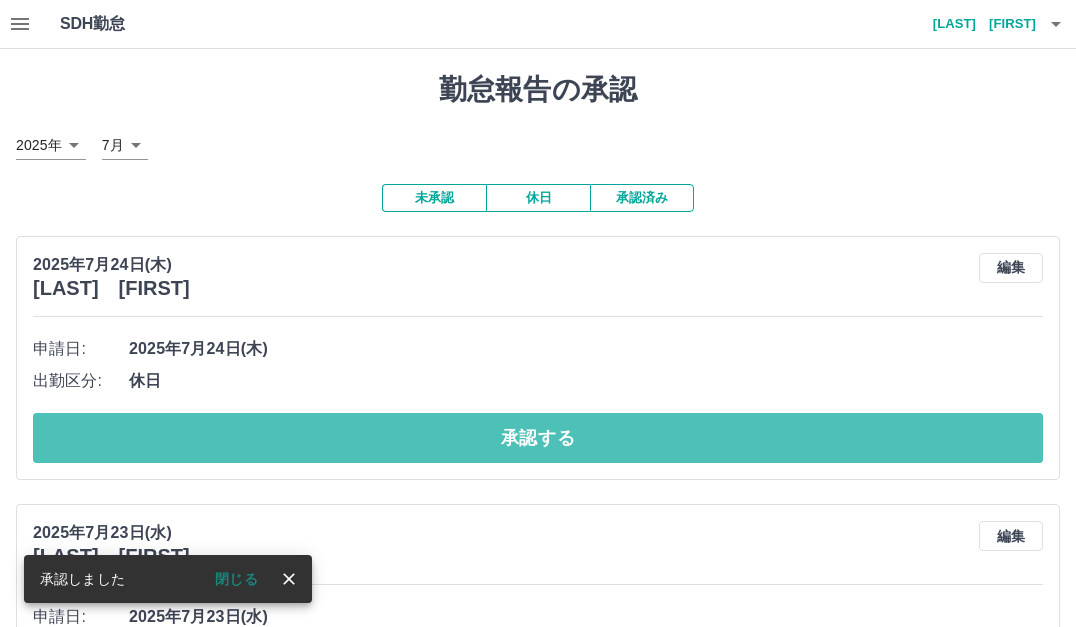 click on "承認する" at bounding box center (538, 438) 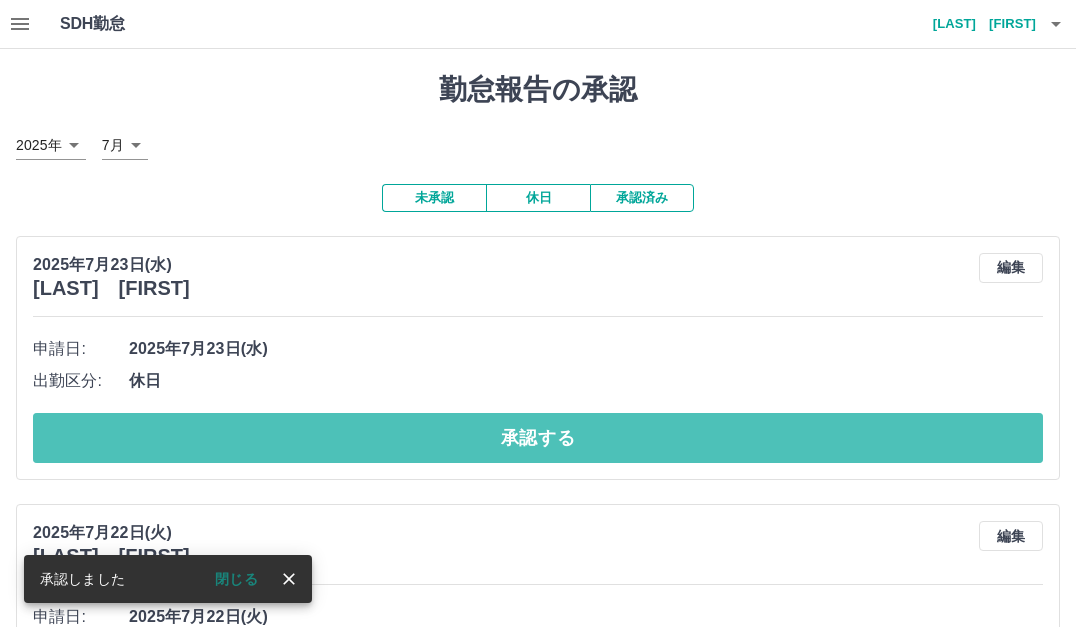 click on "承認する" at bounding box center [538, 438] 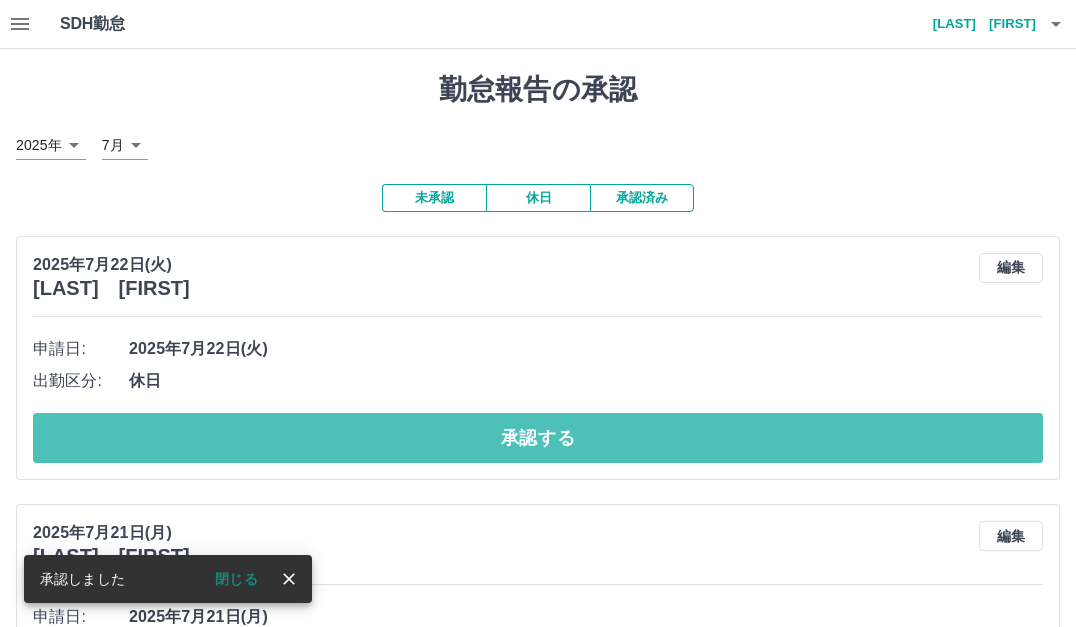 click on "承認する" at bounding box center (538, 438) 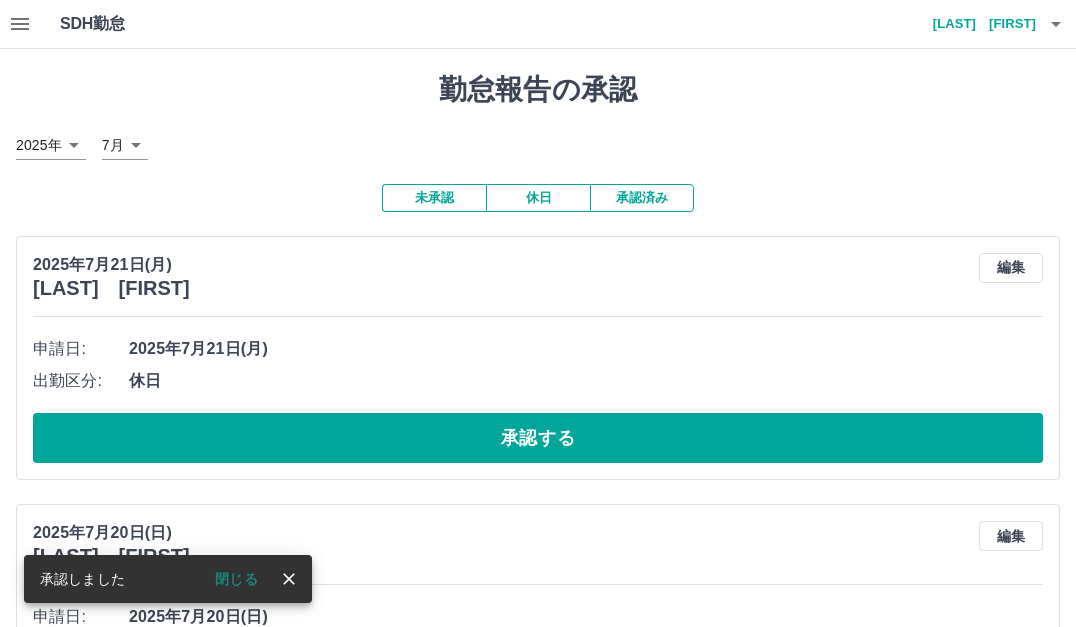 click on "承認する" at bounding box center (538, 438) 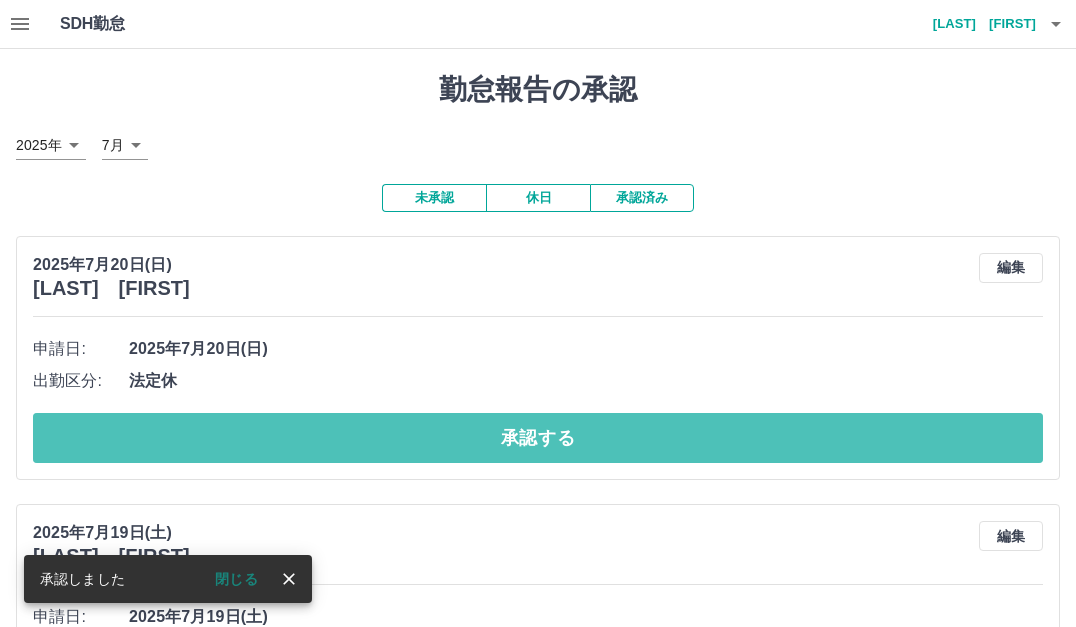 click on "承認する" at bounding box center [538, 438] 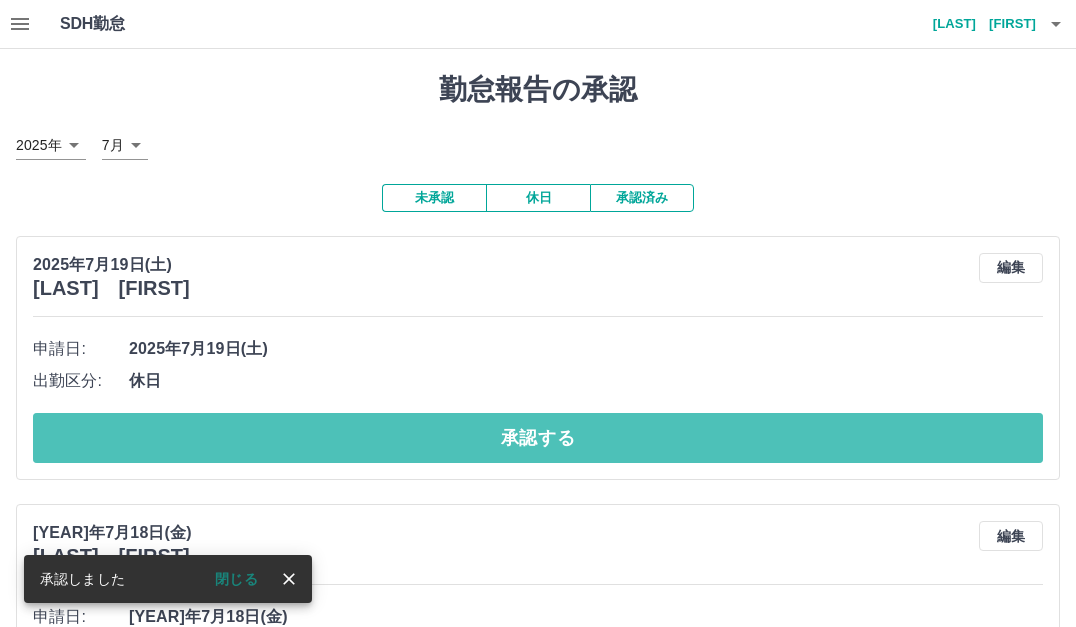 click on "承認する" at bounding box center (538, 438) 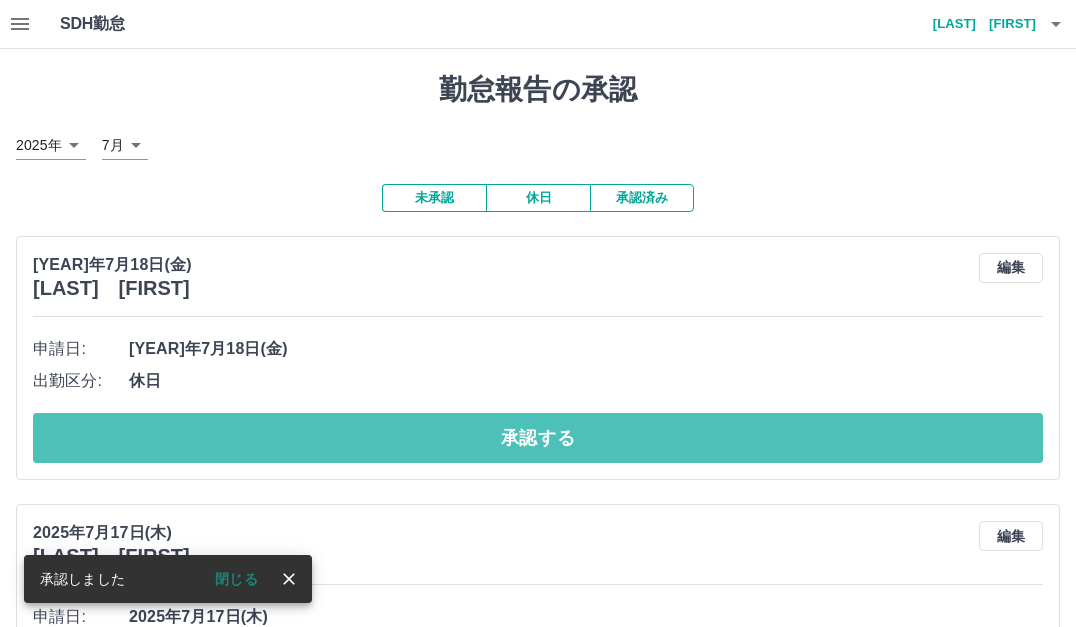 click on "承認する" at bounding box center (538, 438) 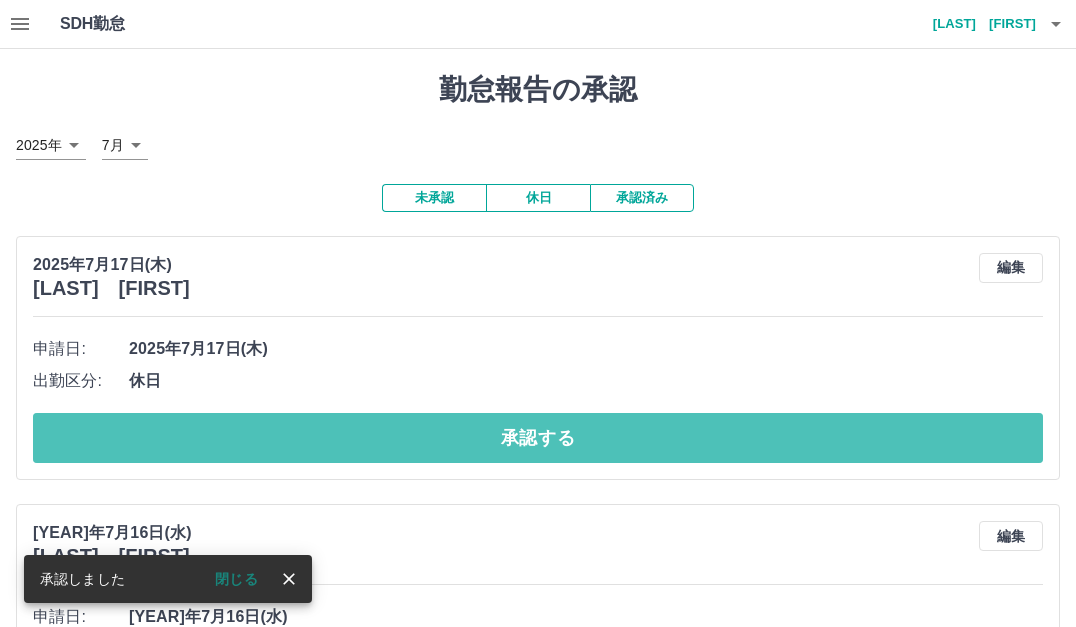 click on "承認する" at bounding box center [538, 438] 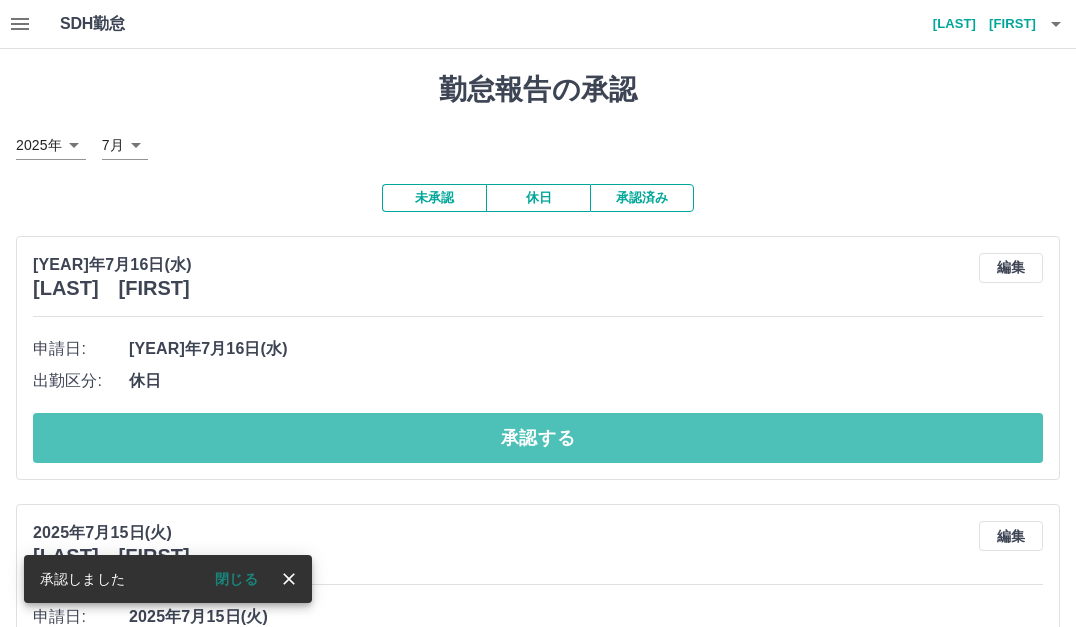 click on "承認する" at bounding box center (538, 438) 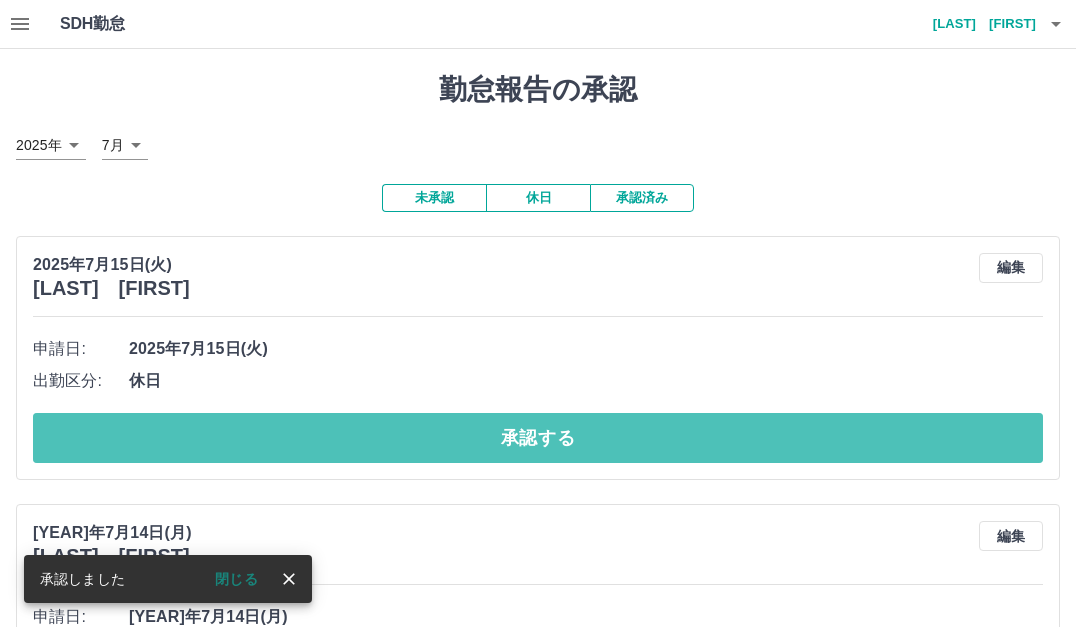 click on "承認する" at bounding box center (538, 438) 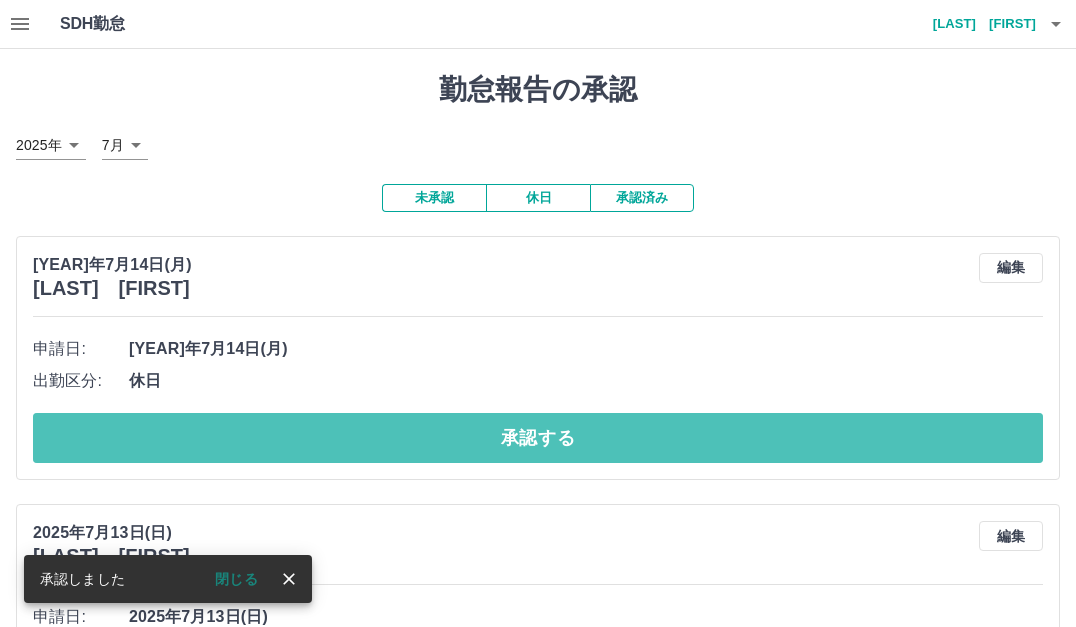 click on "承認する" at bounding box center [538, 438] 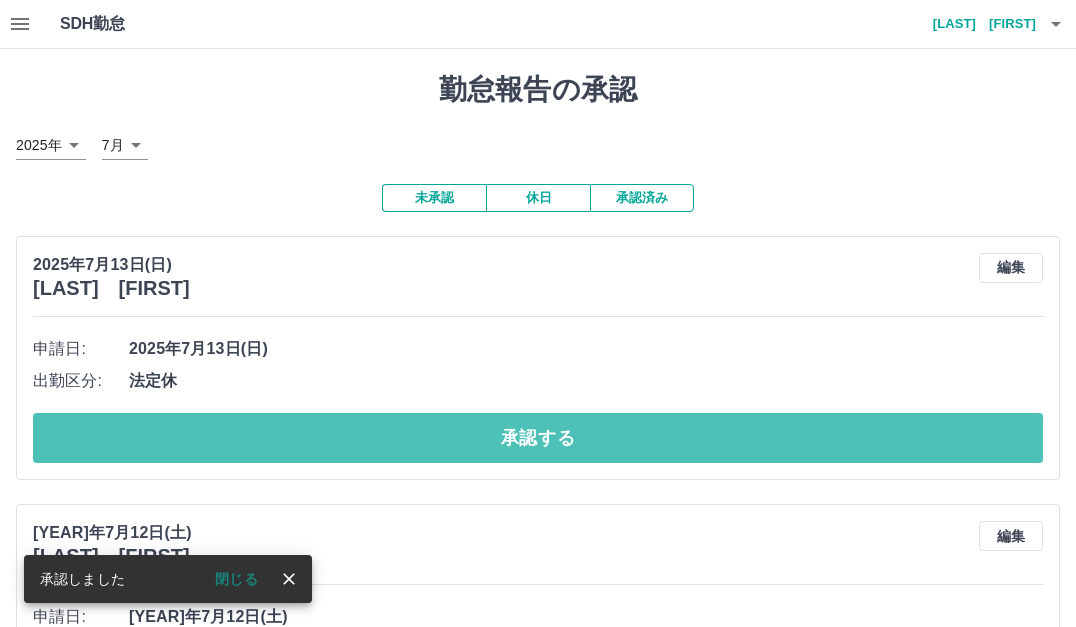 click on "承認する" at bounding box center (538, 438) 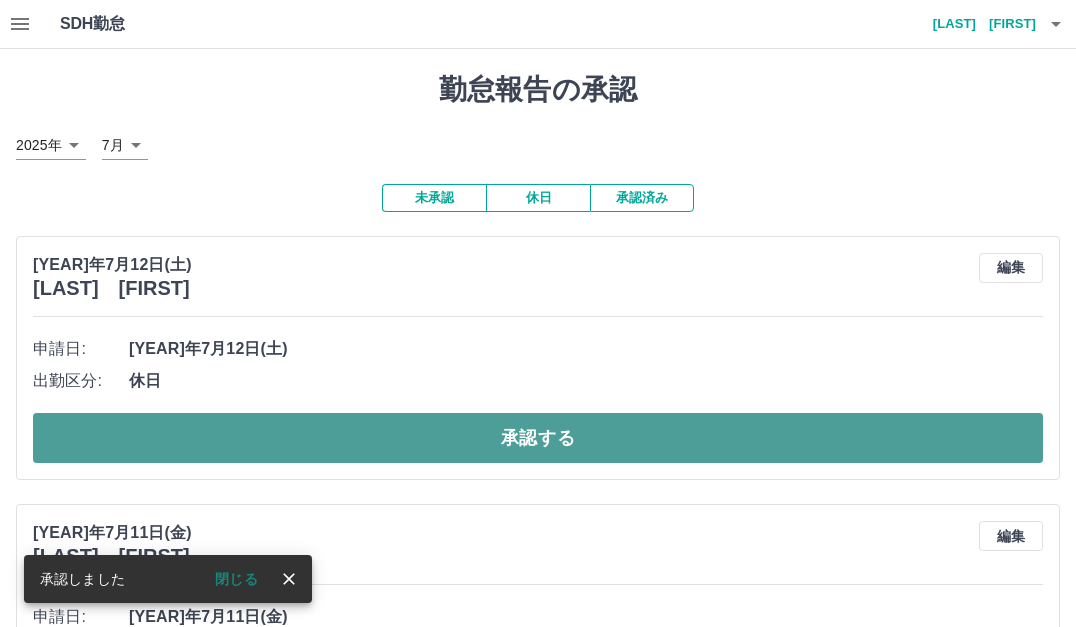 click on "承認する" at bounding box center (538, 438) 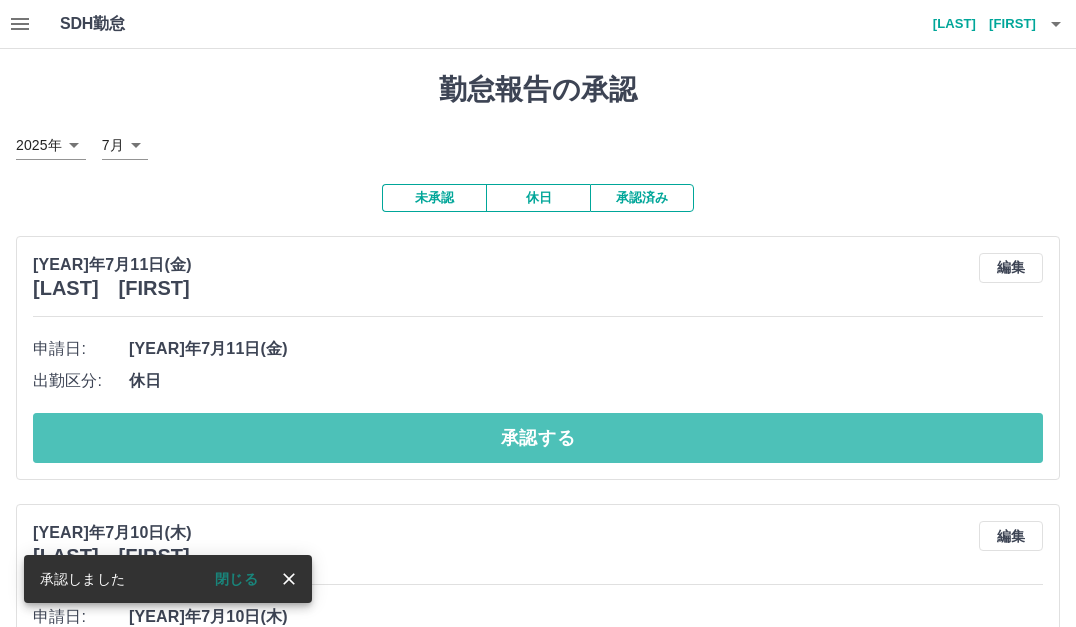 click on "承認する" at bounding box center (538, 438) 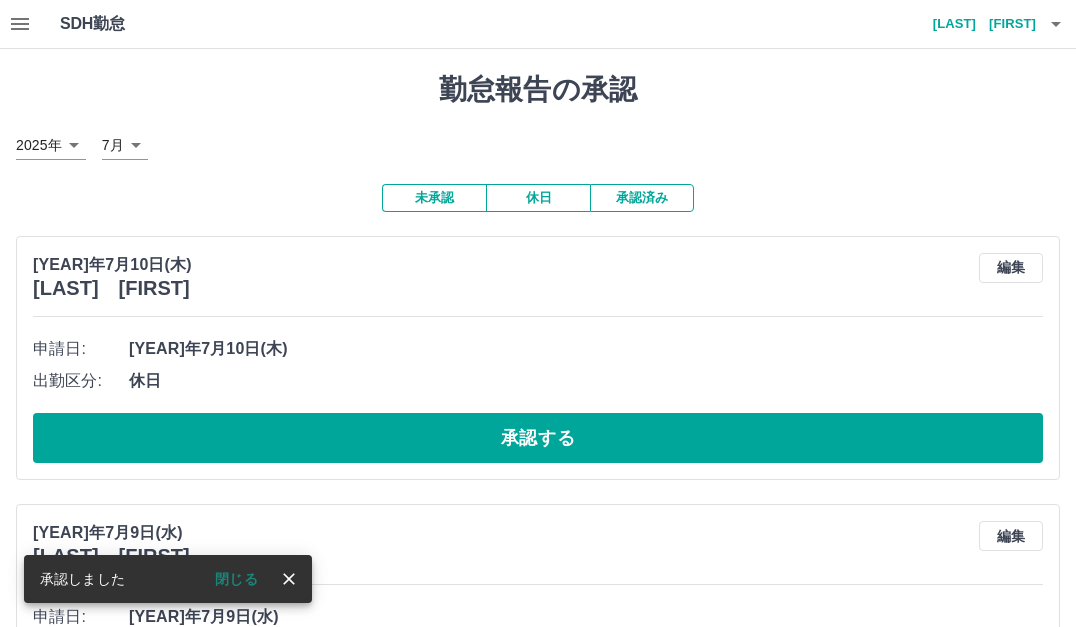 click on "承認する" at bounding box center [538, 438] 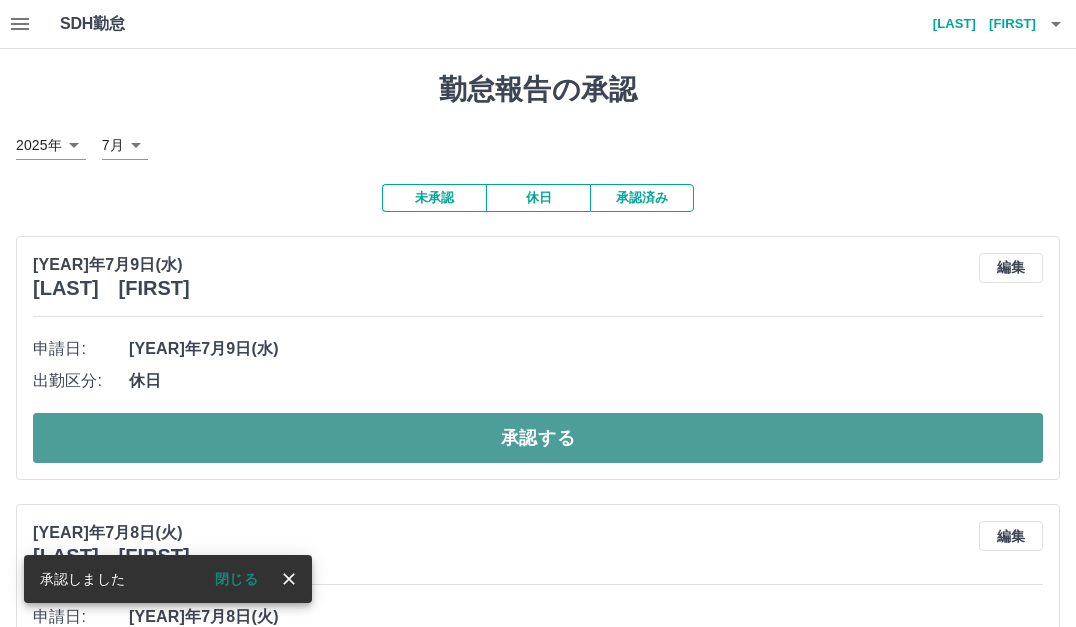 click on "承認する" at bounding box center [538, 438] 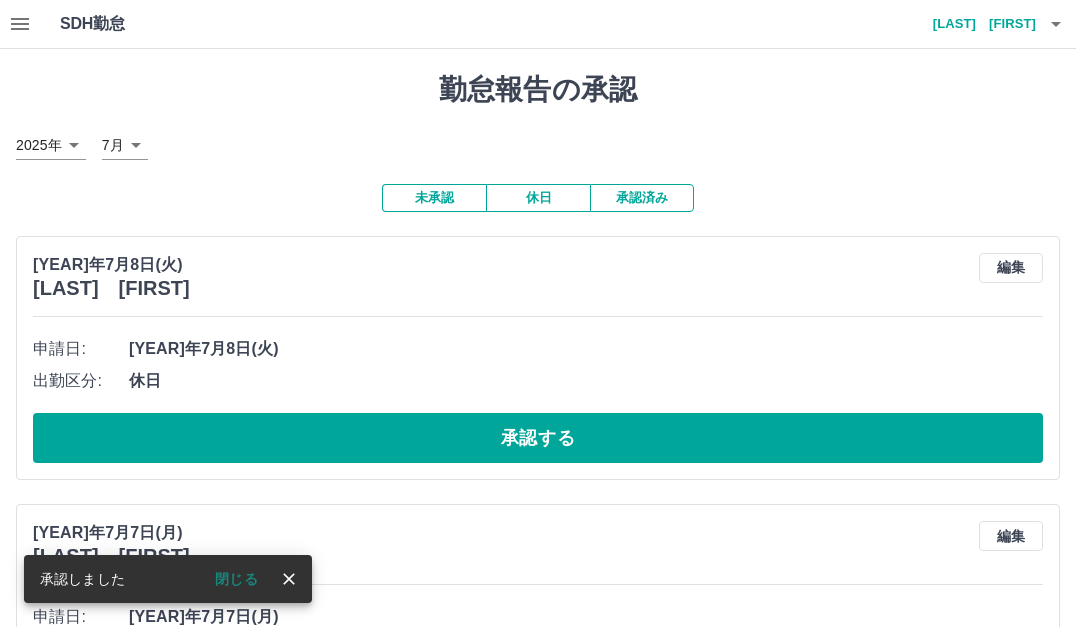 click on "承認する" at bounding box center (538, 438) 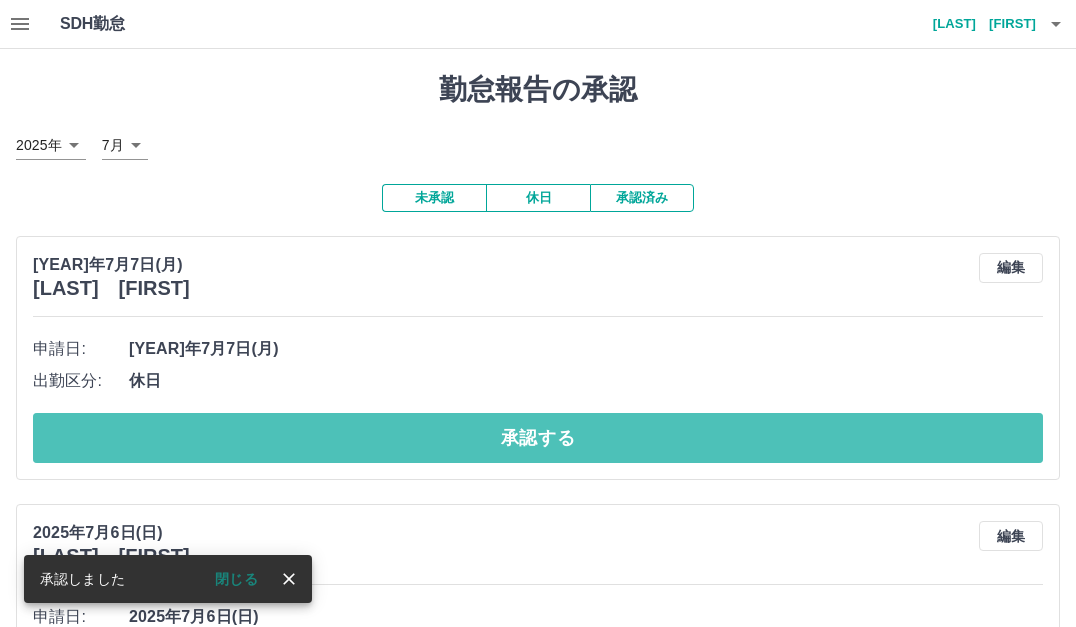 click on "承認する" at bounding box center (538, 438) 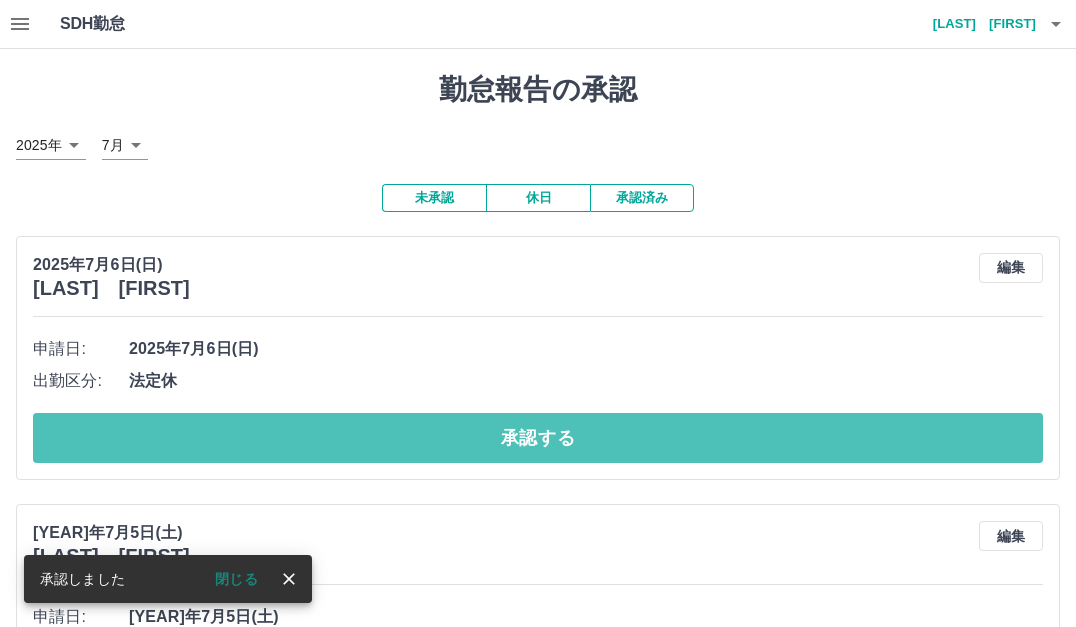 click on "承認する" at bounding box center [538, 438] 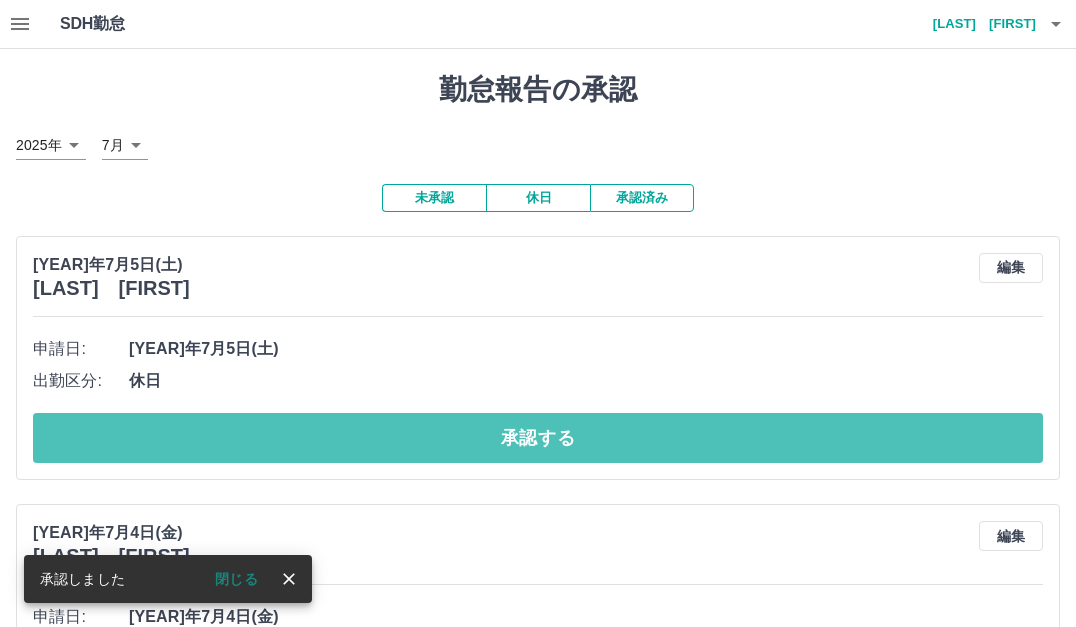 click on "承認する" at bounding box center (538, 438) 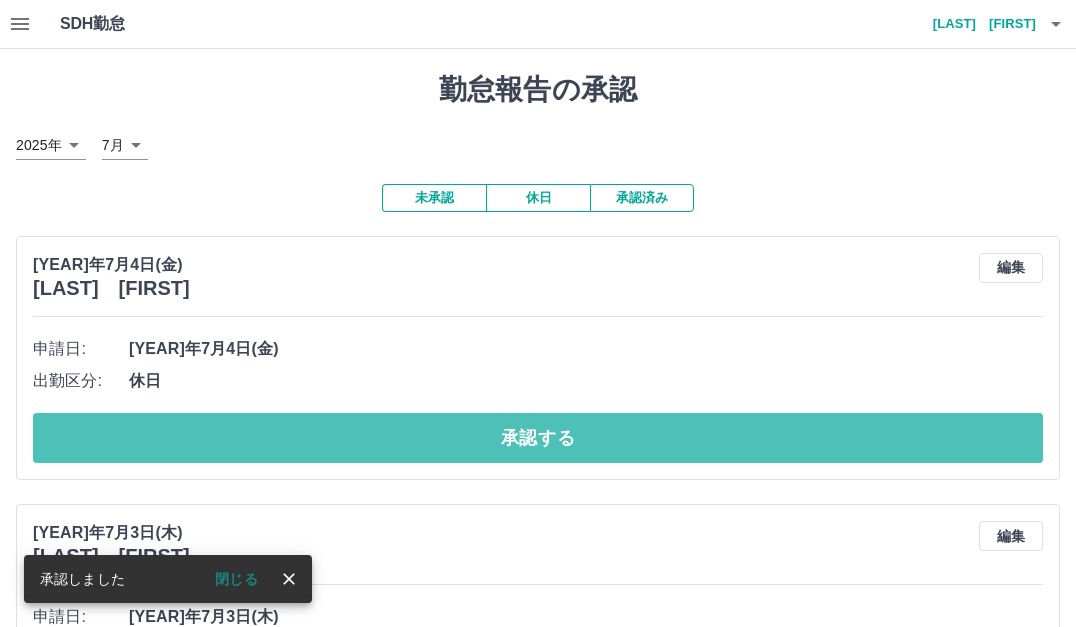 click on "承認する" at bounding box center [538, 438] 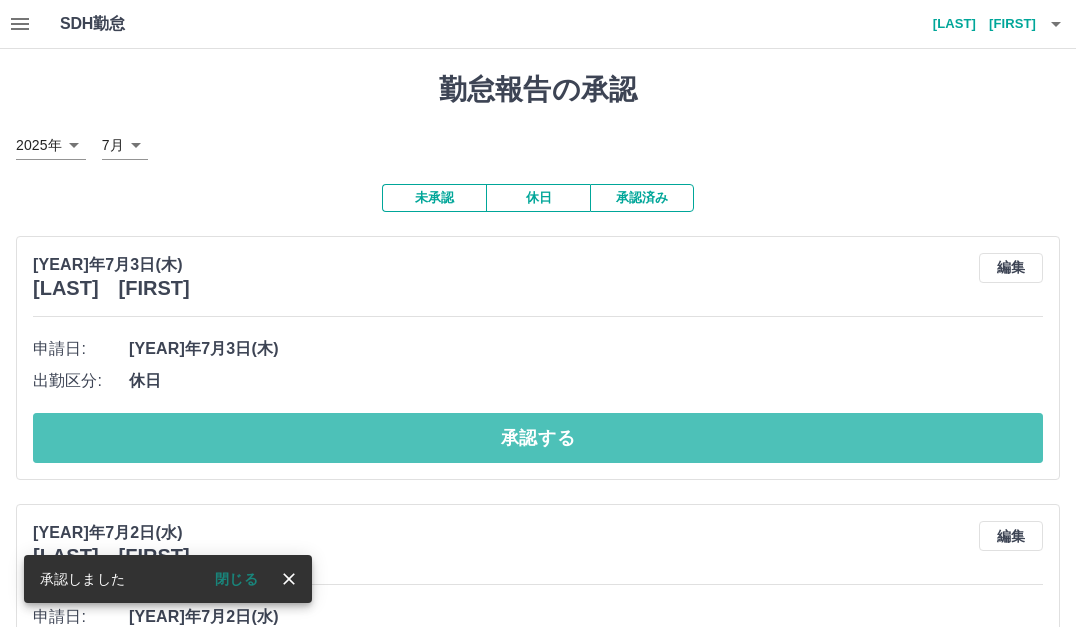 click on "承認する" at bounding box center [538, 438] 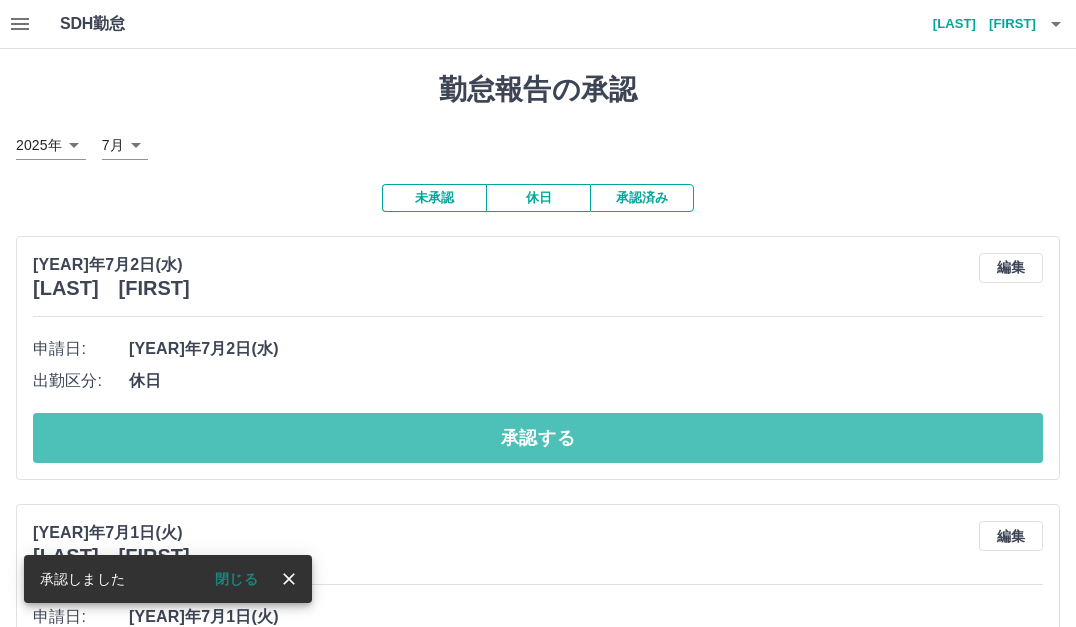 click on "承認する" at bounding box center [538, 438] 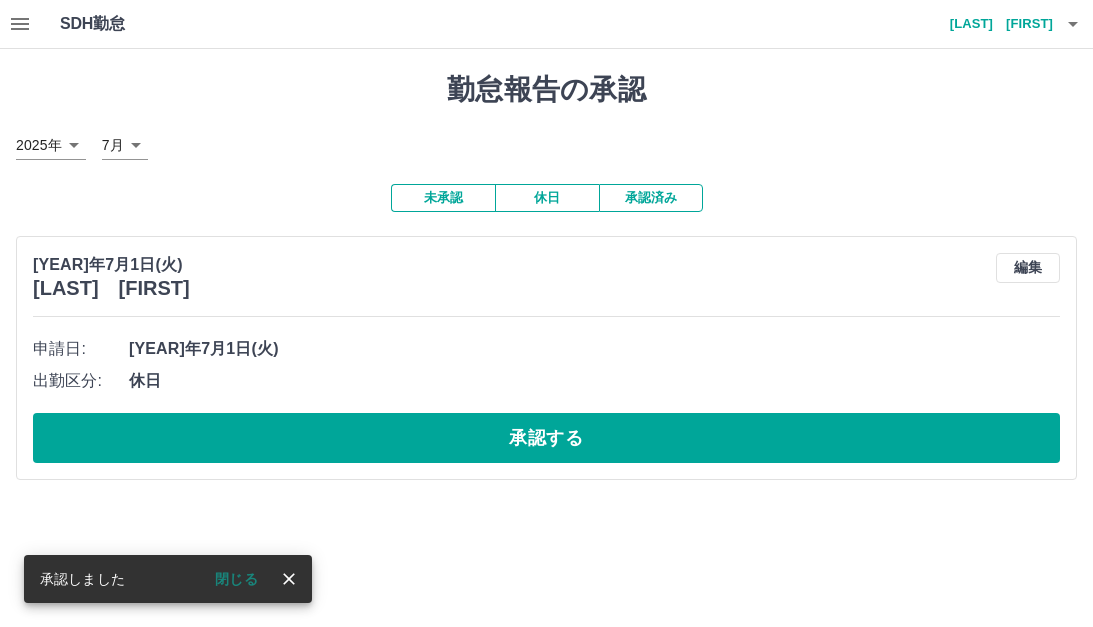 click on "承認する" at bounding box center (546, 438) 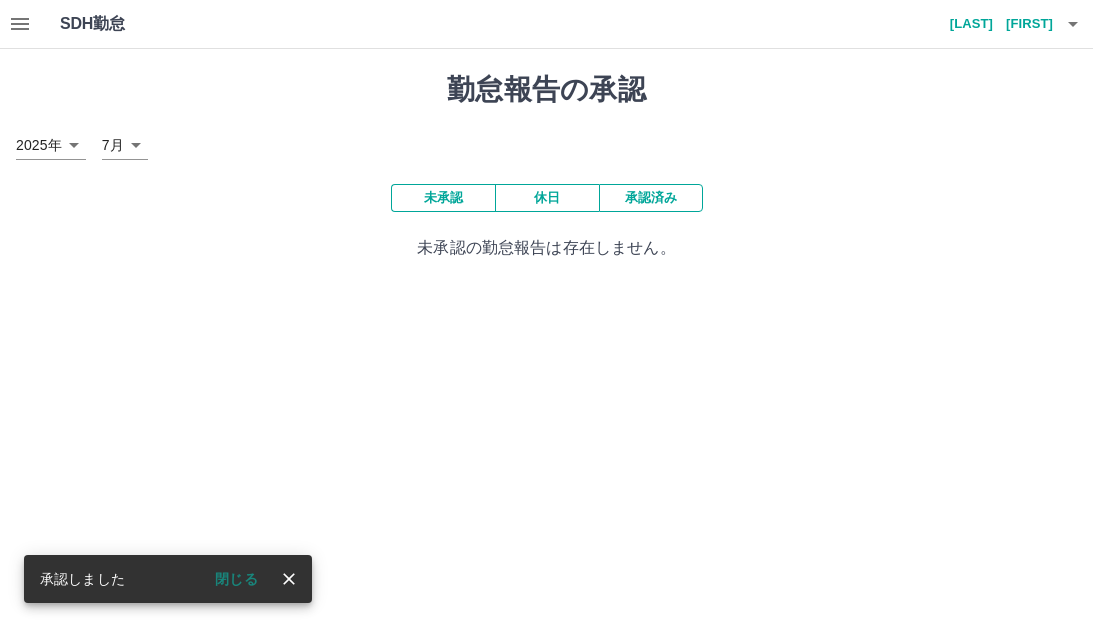 click on "SDH勤怠 山郷　美由紀 承認しました 閉じる 勤怠報告の承認 2025年 **** 7月 * 未承認 休日 承認済み 未承認の勤怠報告は存在しません。 SDH勤怠" at bounding box center (546, 142) 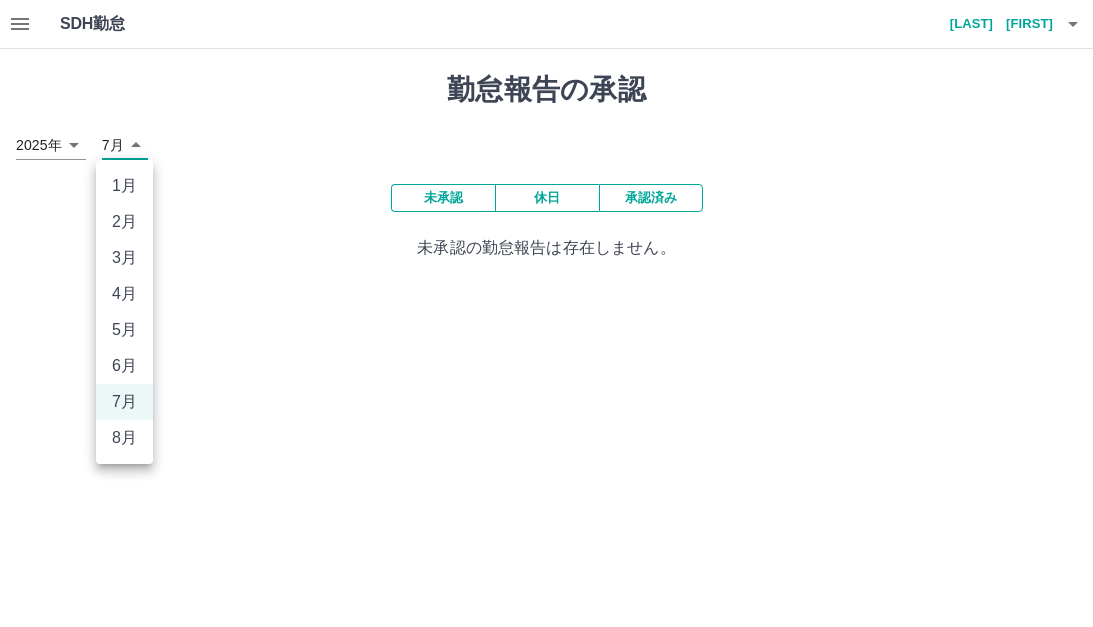 click on "SDH勤怠 山郷　美由紀 勤怠報告の承認 2025年 **** 7月 * 未承認 休日 承認済み 未承認の勤怠報告は存在しません。 SDH勤怠 1月 2月 3月 4月 5月 6月 7月 8月" at bounding box center [546, 142] 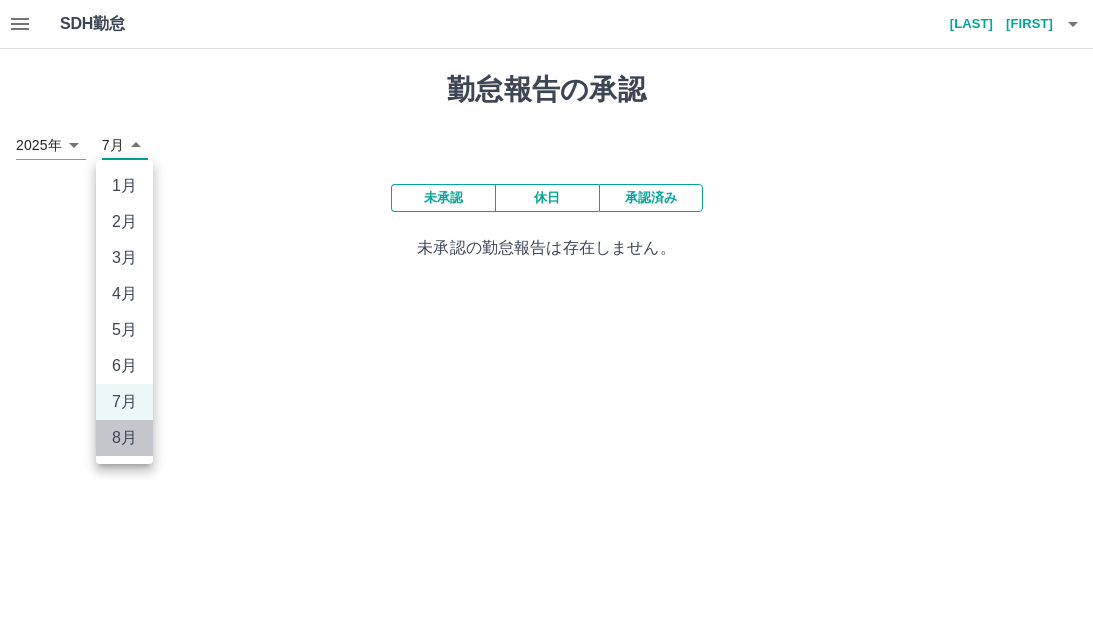 click on "8月" at bounding box center (124, 438) 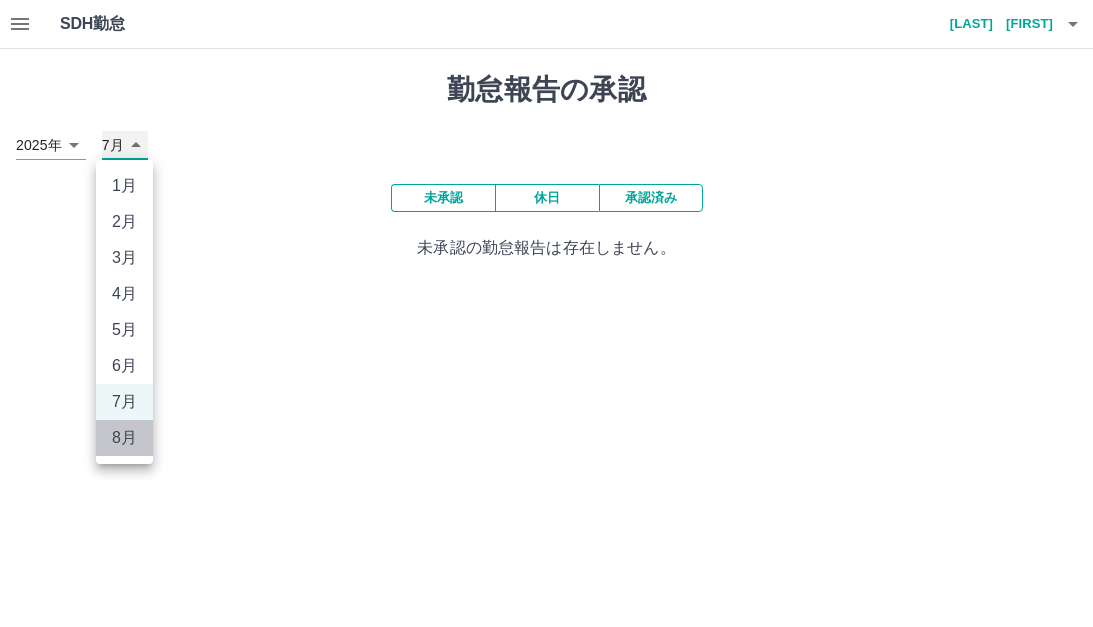 type on "*" 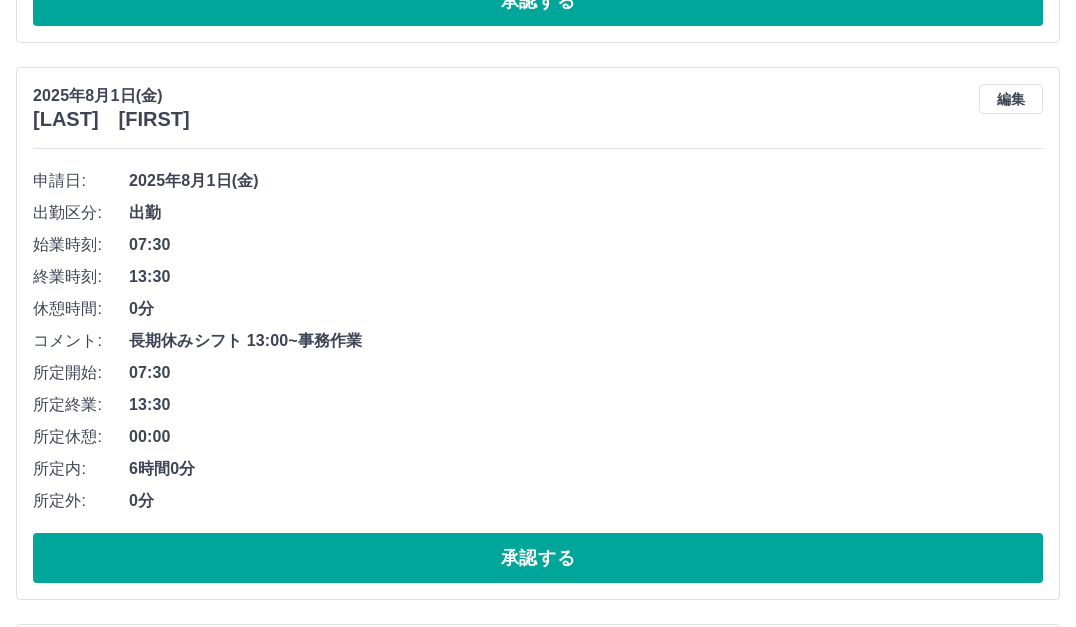 scroll, scrollTop: 1400, scrollLeft: 0, axis: vertical 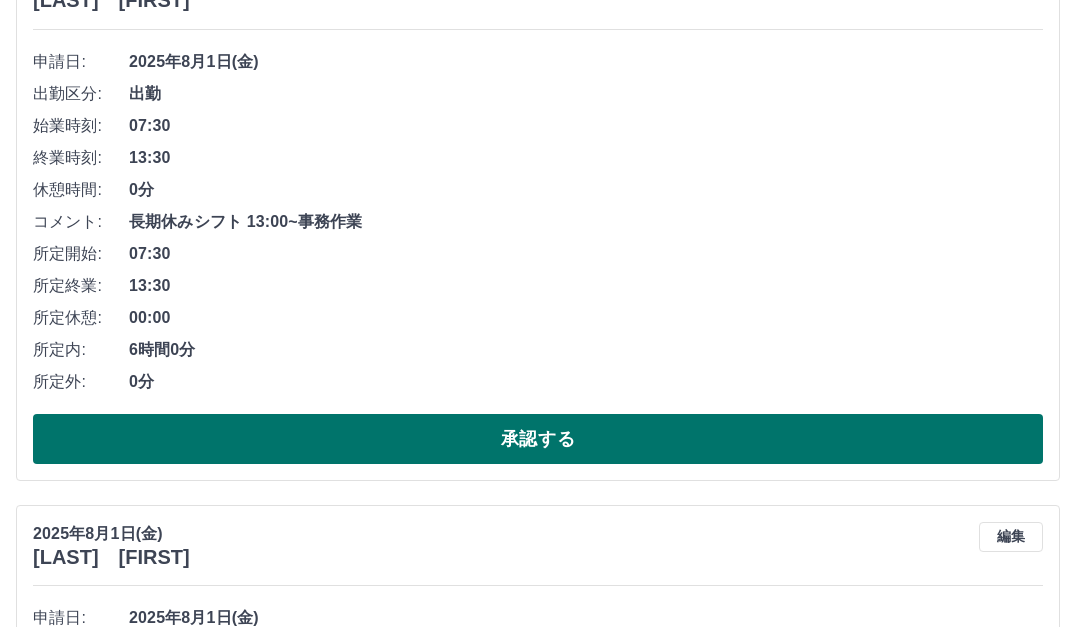 click on "承認する" at bounding box center (538, 439) 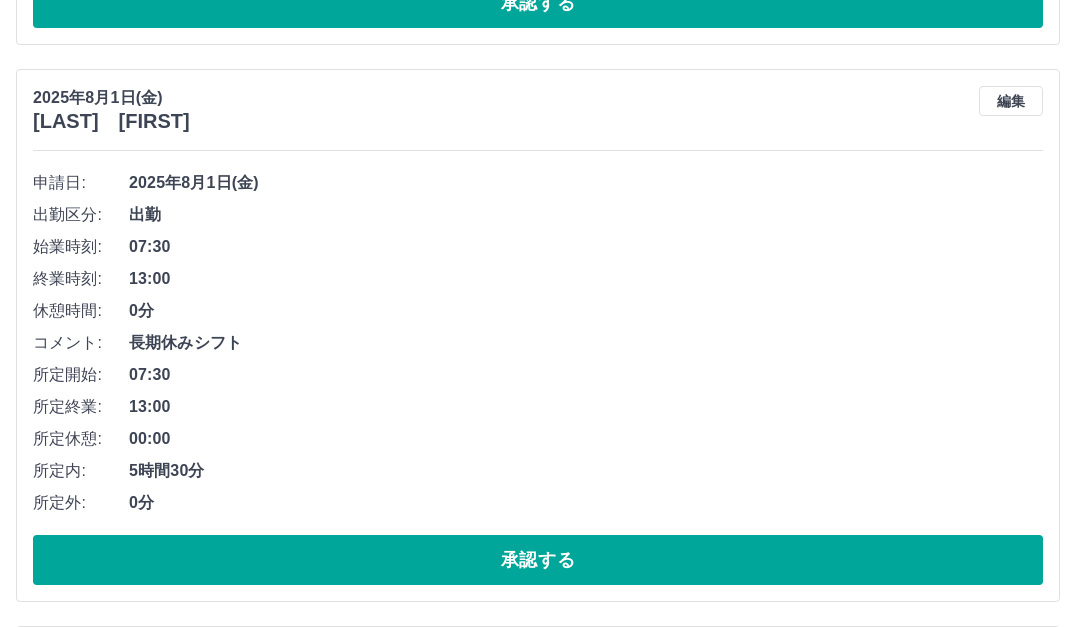 scroll, scrollTop: 1343, scrollLeft: 0, axis: vertical 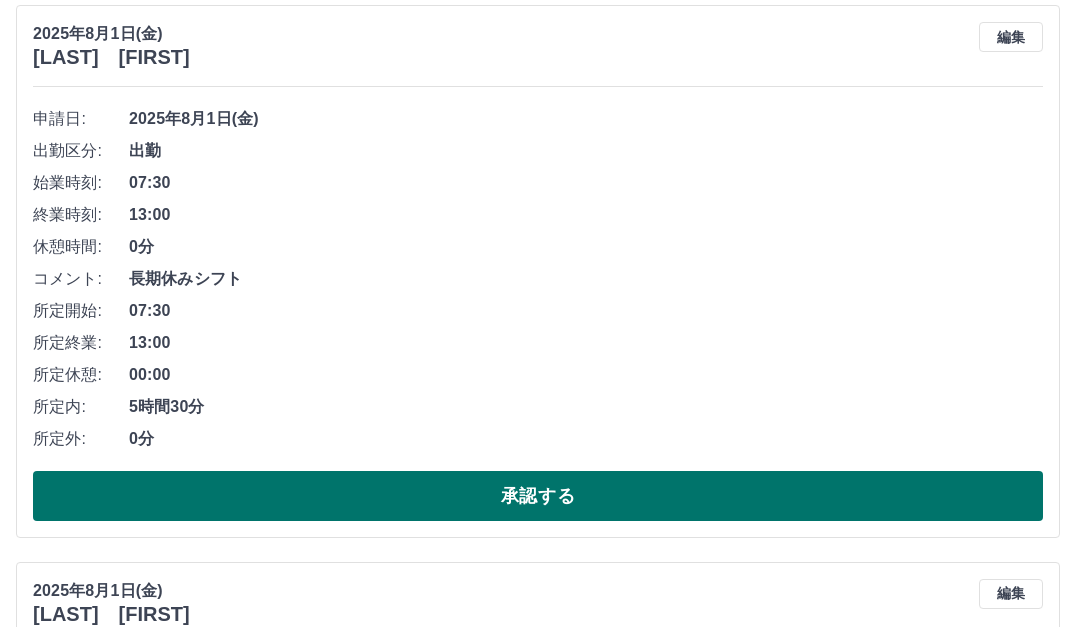 click on "承認する" at bounding box center (538, 496) 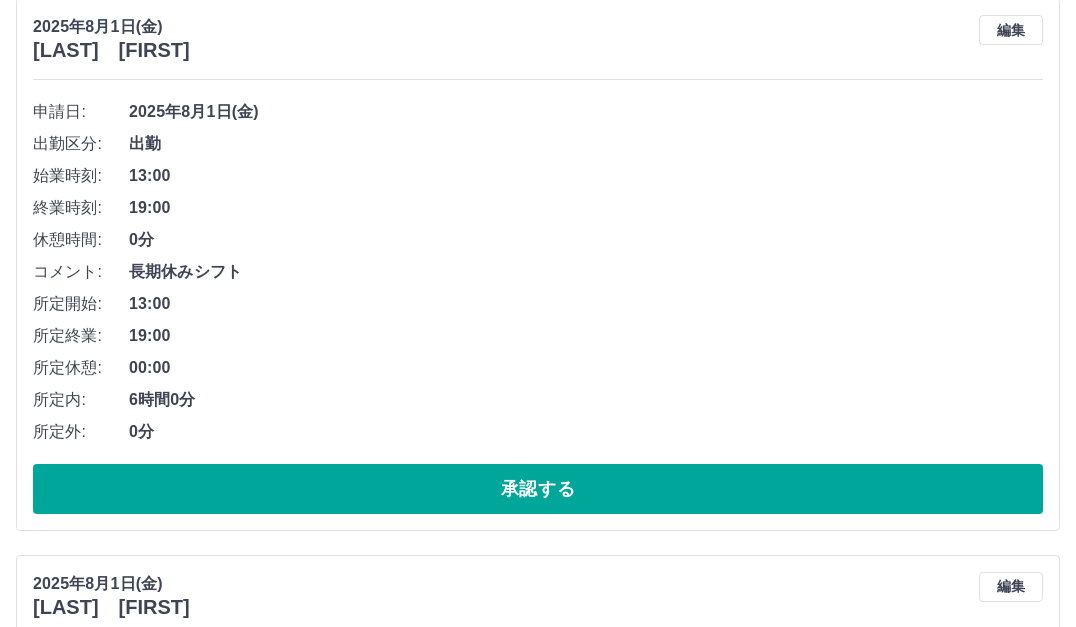 scroll, scrollTop: 1386, scrollLeft: 0, axis: vertical 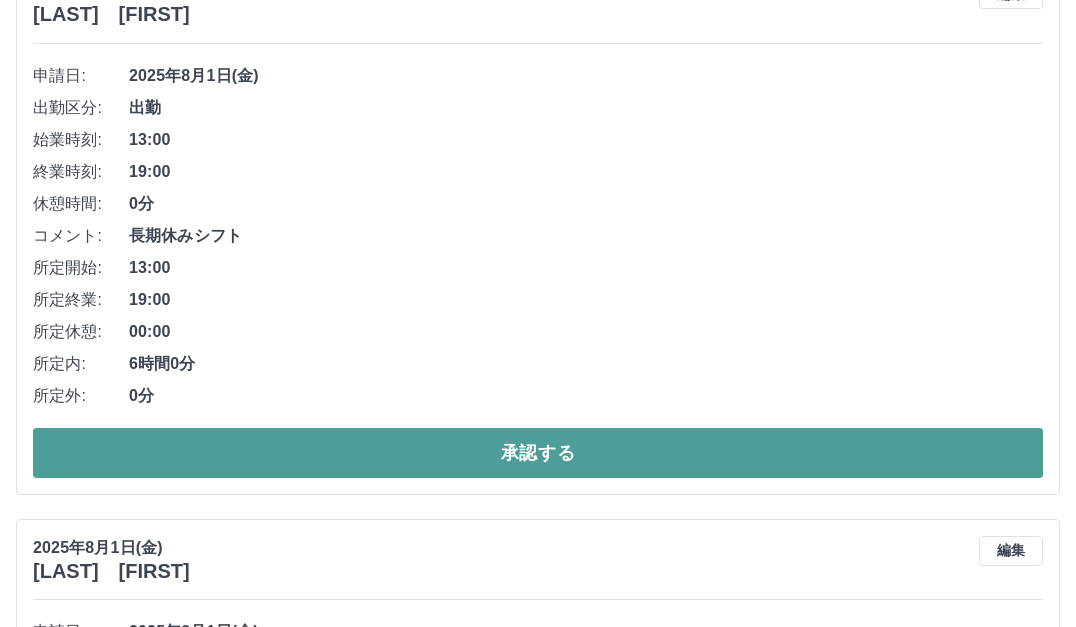 drag, startPoint x: 437, startPoint y: 463, endPoint x: 437, endPoint y: 450, distance: 13 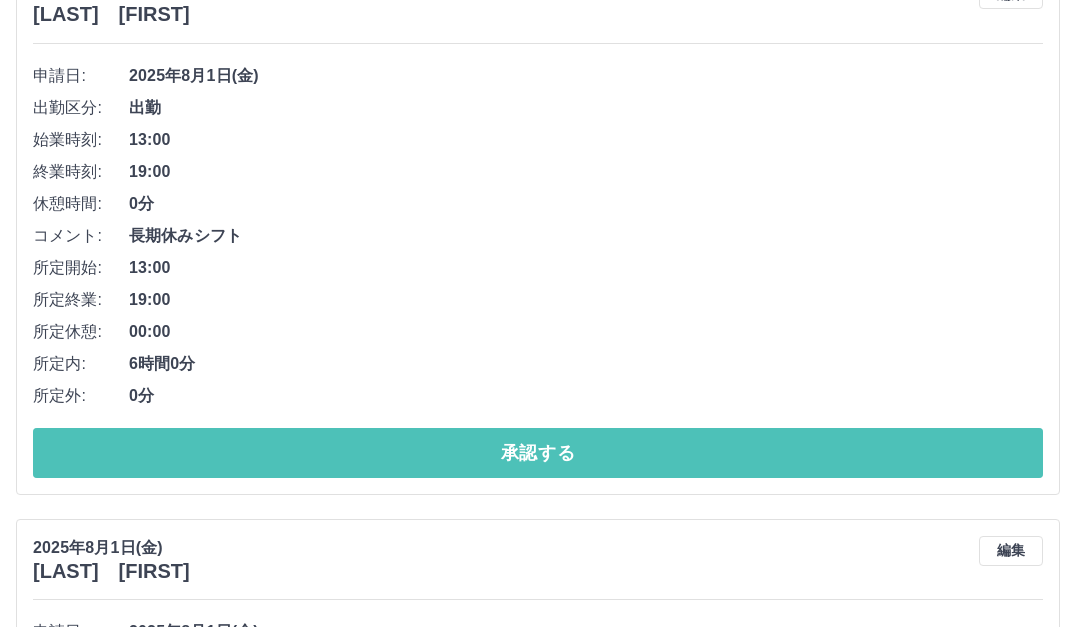 click on "承認する" at bounding box center [538, 453] 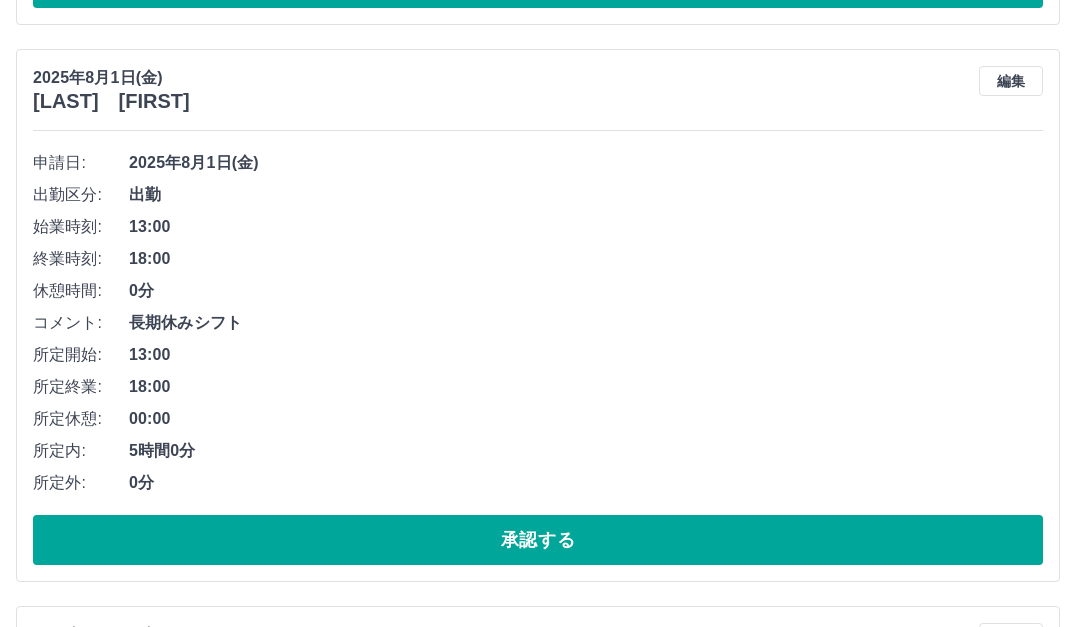 scroll, scrollTop: 1329, scrollLeft: 0, axis: vertical 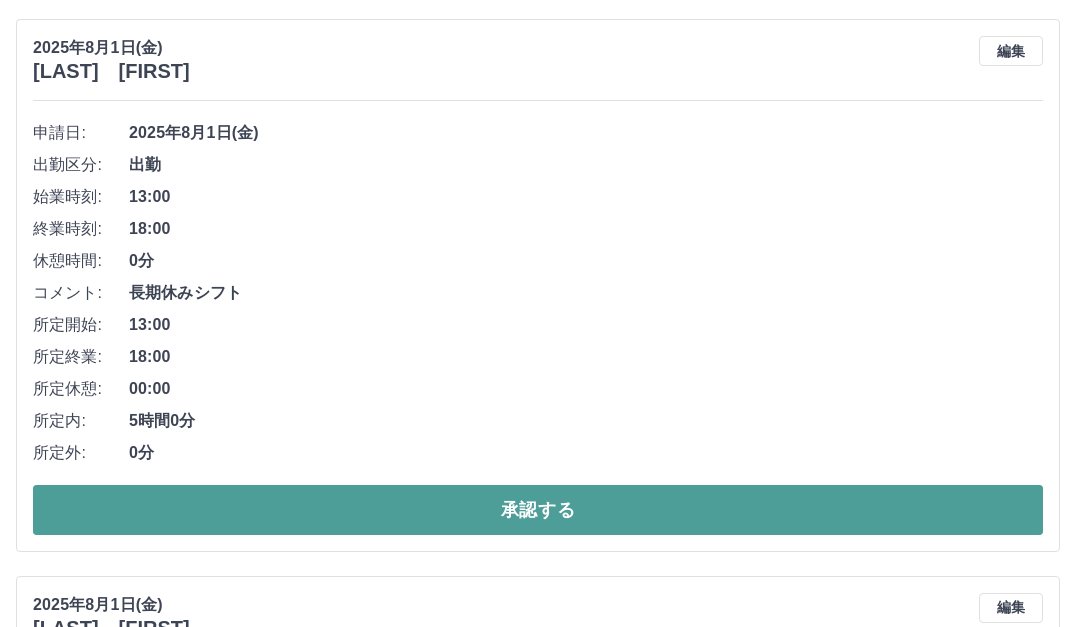 click on "承認する" at bounding box center (538, 510) 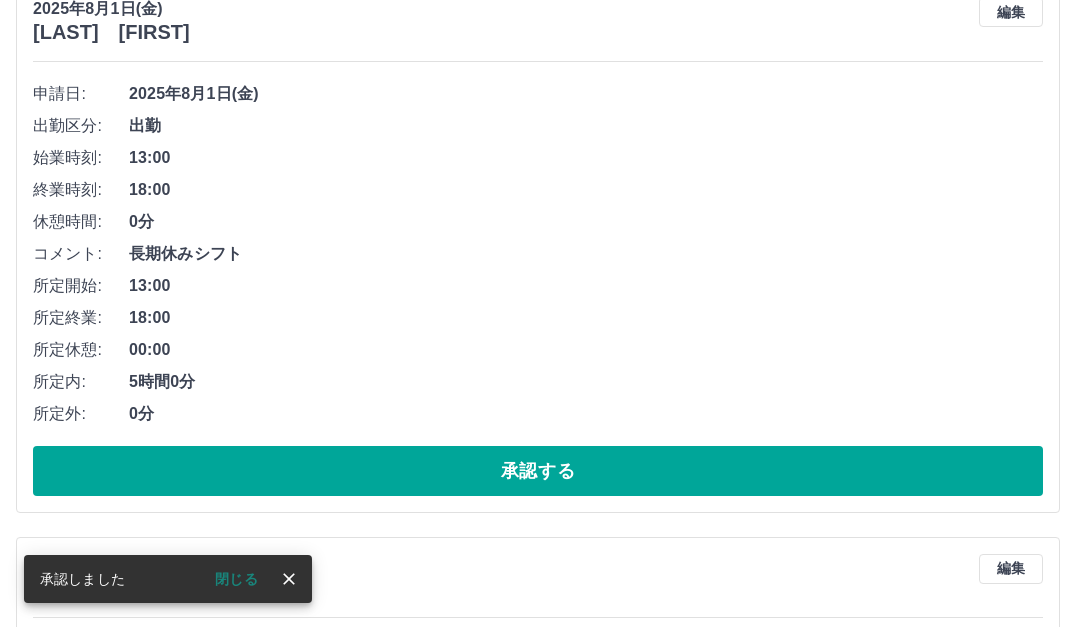 scroll, scrollTop: 1372, scrollLeft: 0, axis: vertical 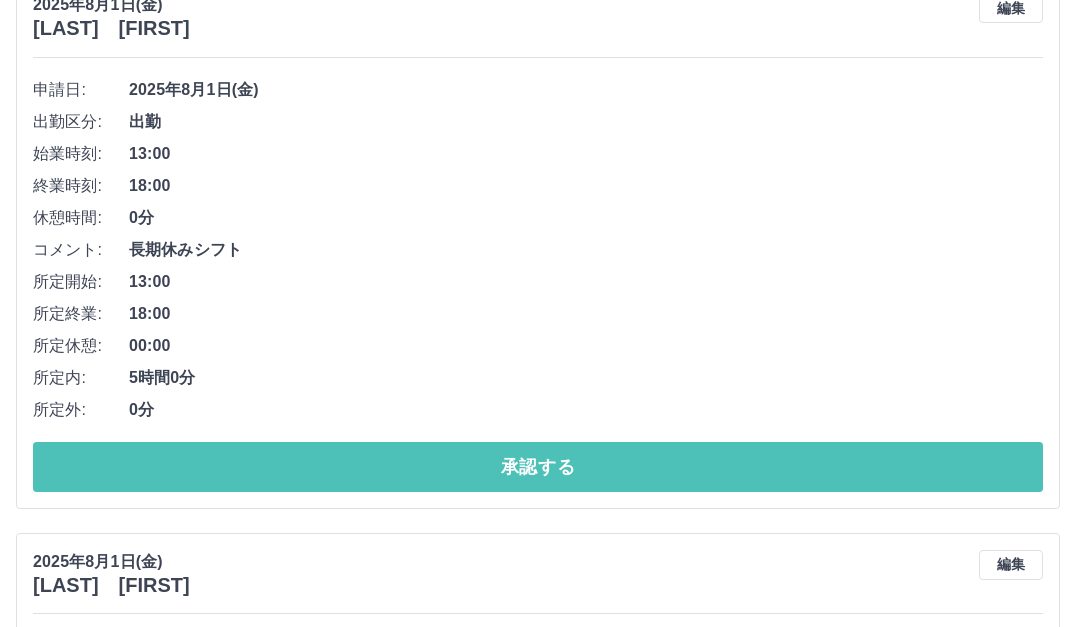 click on "承認する" at bounding box center (538, 467) 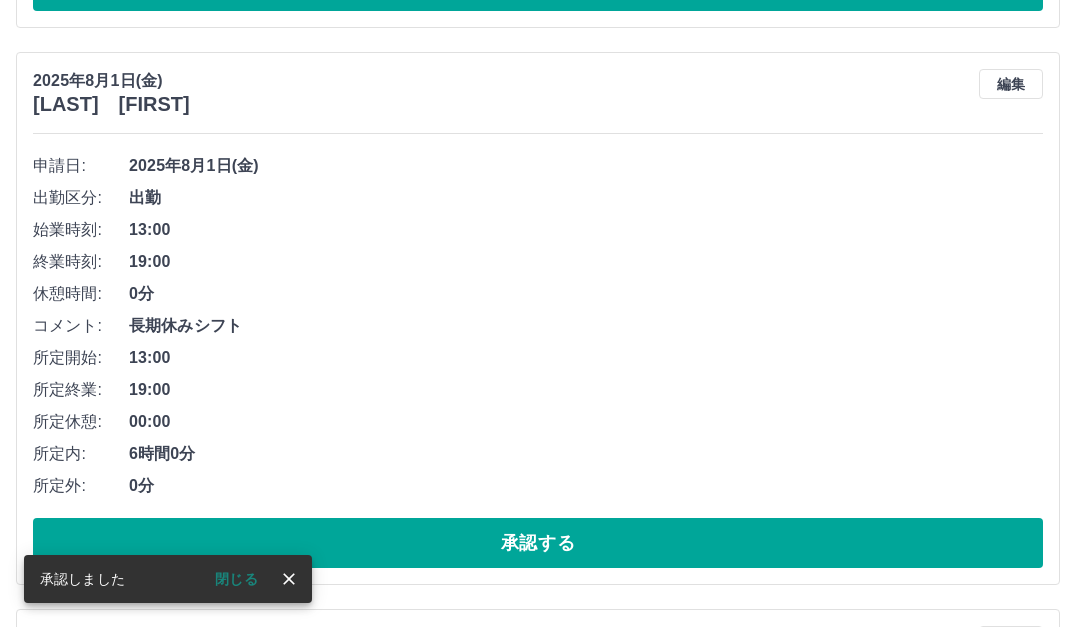scroll, scrollTop: 1315, scrollLeft: 0, axis: vertical 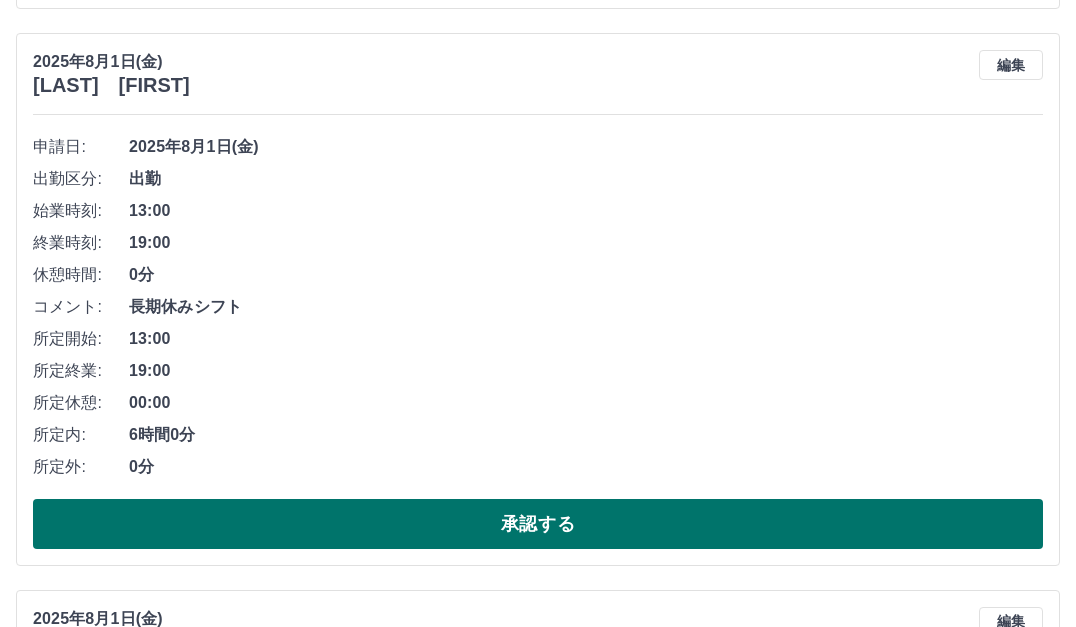 click on "承認する" at bounding box center (538, 524) 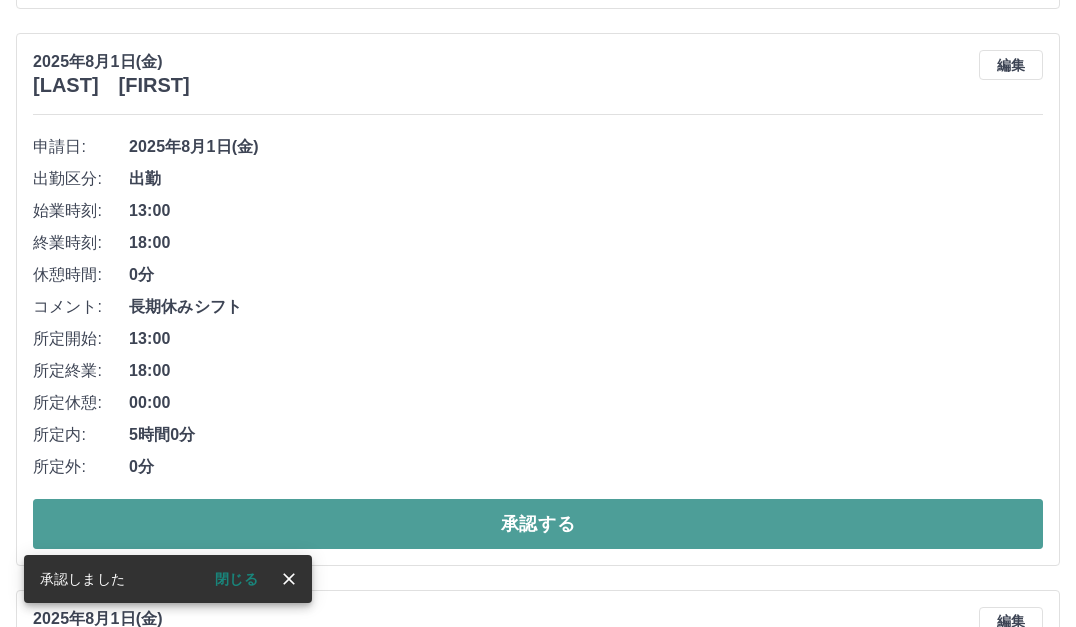 click on "承認する" at bounding box center [538, 524] 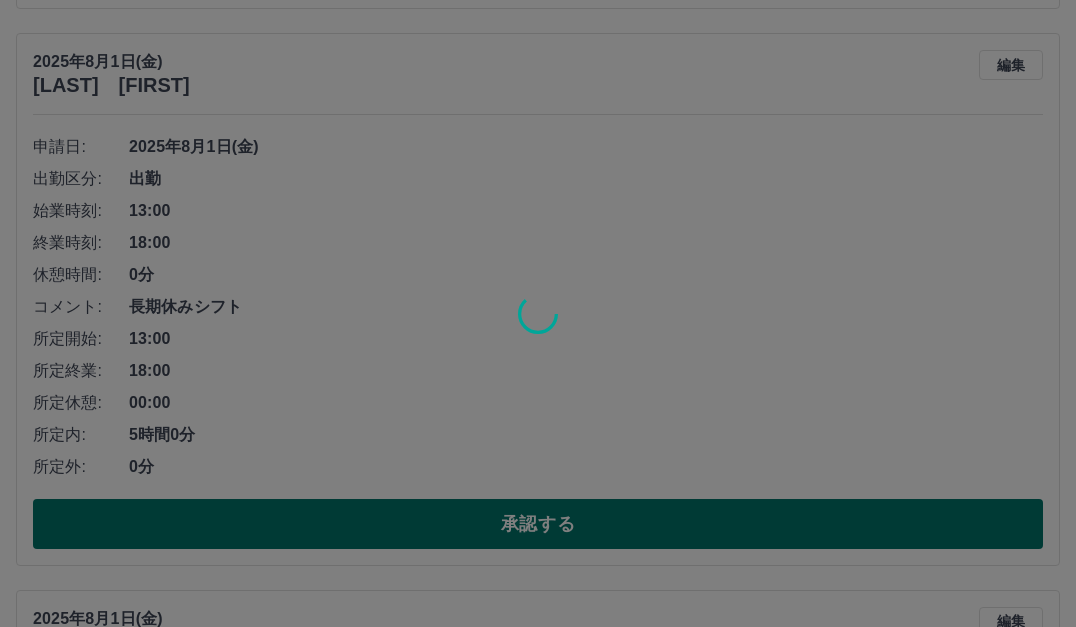 scroll, scrollTop: 1280, scrollLeft: 0, axis: vertical 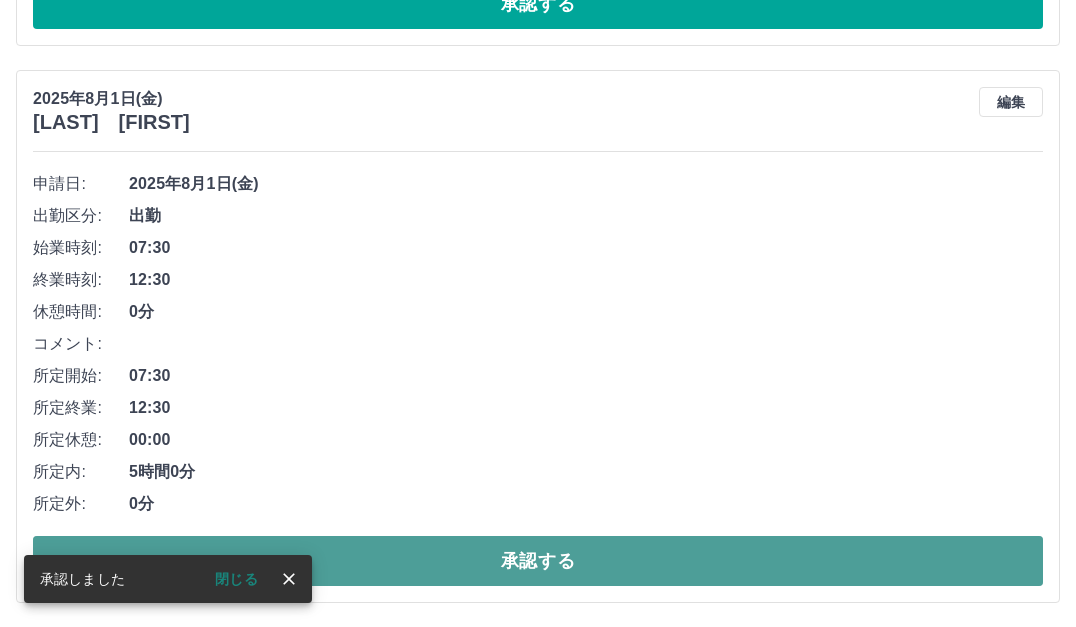 drag, startPoint x: 401, startPoint y: 558, endPoint x: 402, endPoint y: 541, distance: 17.029387 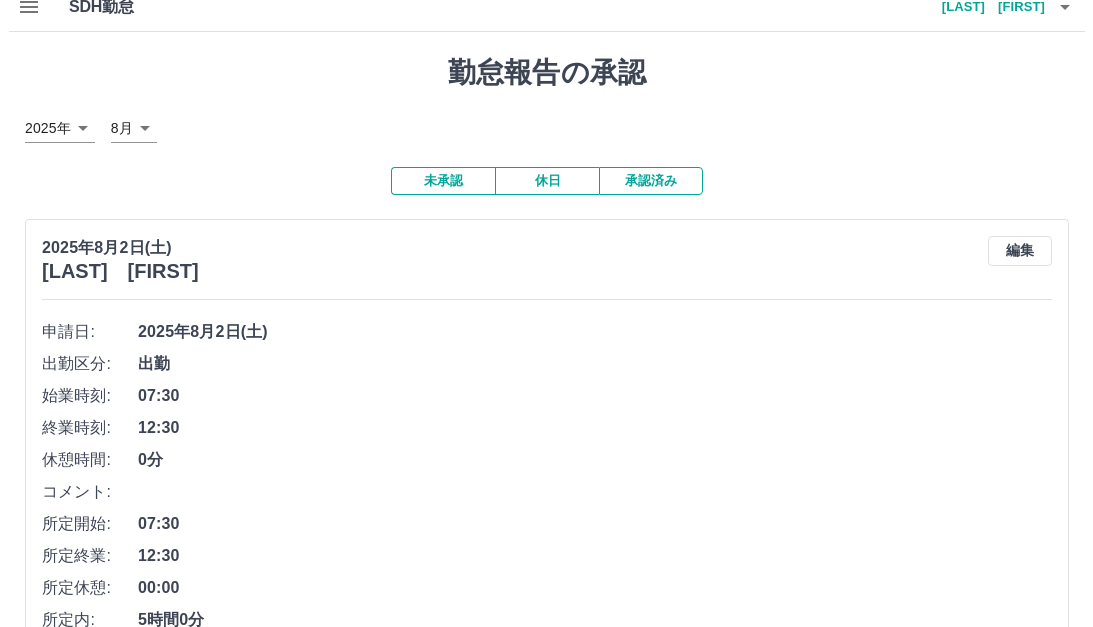 scroll, scrollTop: 0, scrollLeft: 0, axis: both 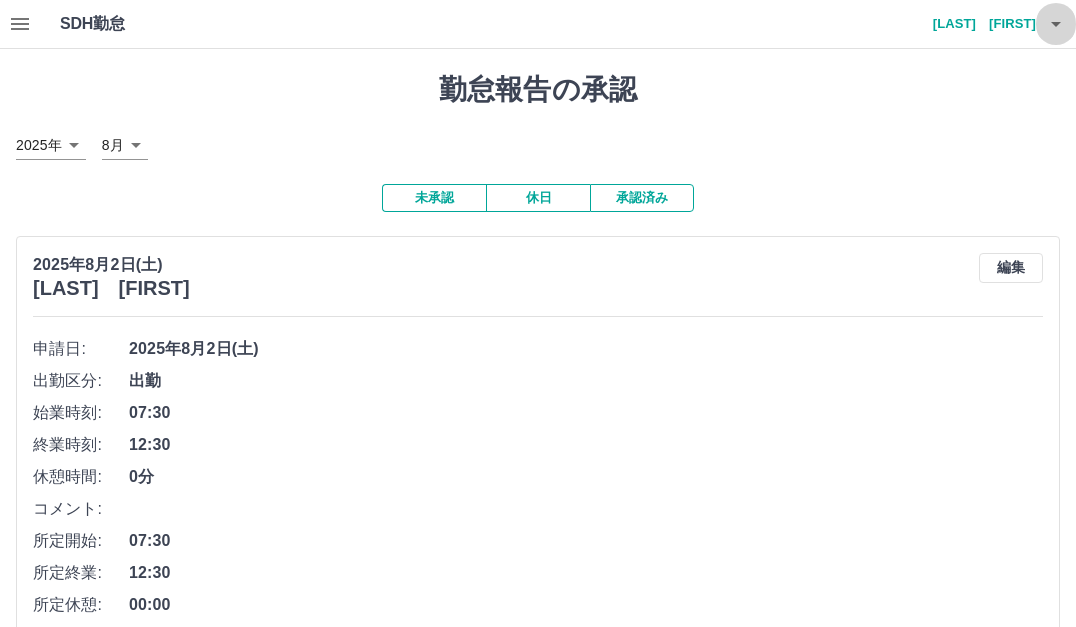 click at bounding box center [1056, 24] 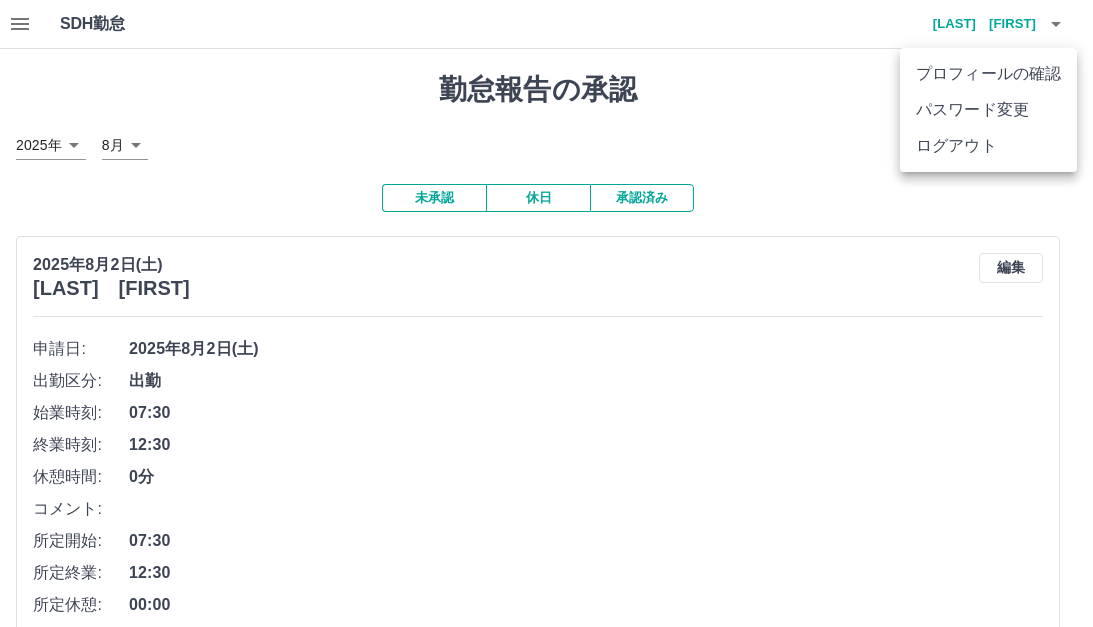 click on "ログアウト" at bounding box center [988, 146] 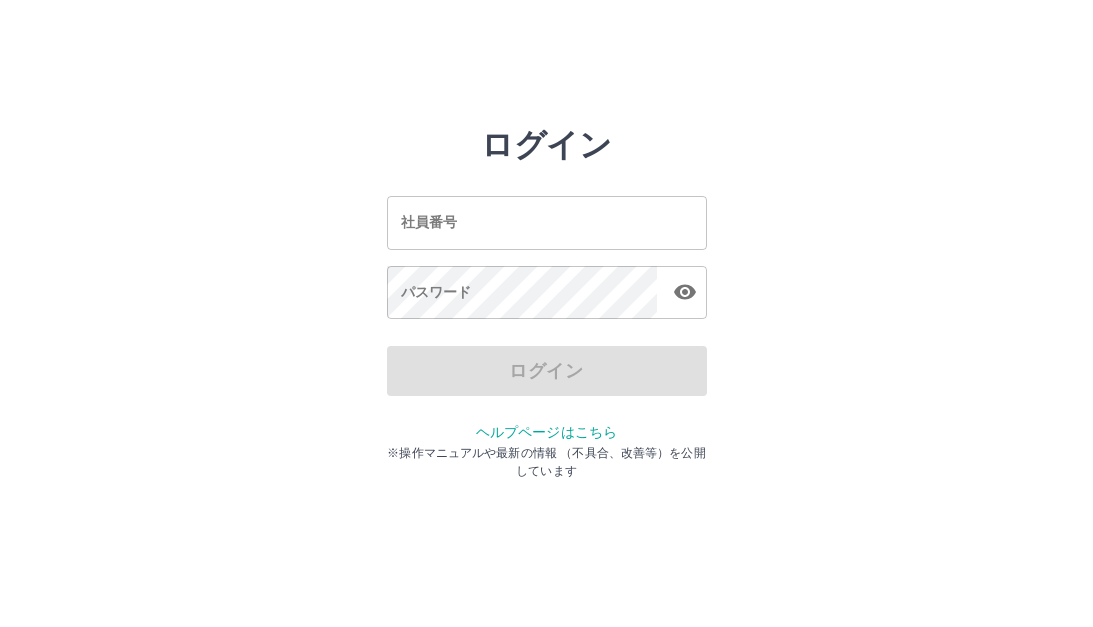scroll, scrollTop: 0, scrollLeft: 0, axis: both 